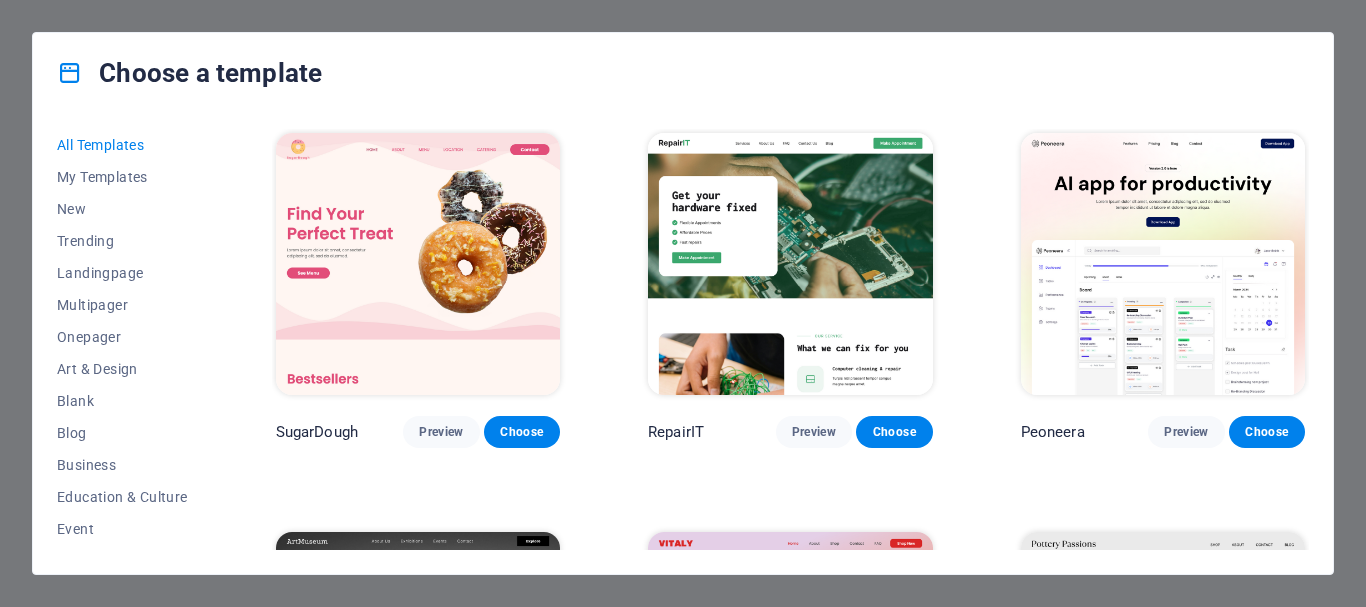 scroll, scrollTop: 0, scrollLeft: 0, axis: both 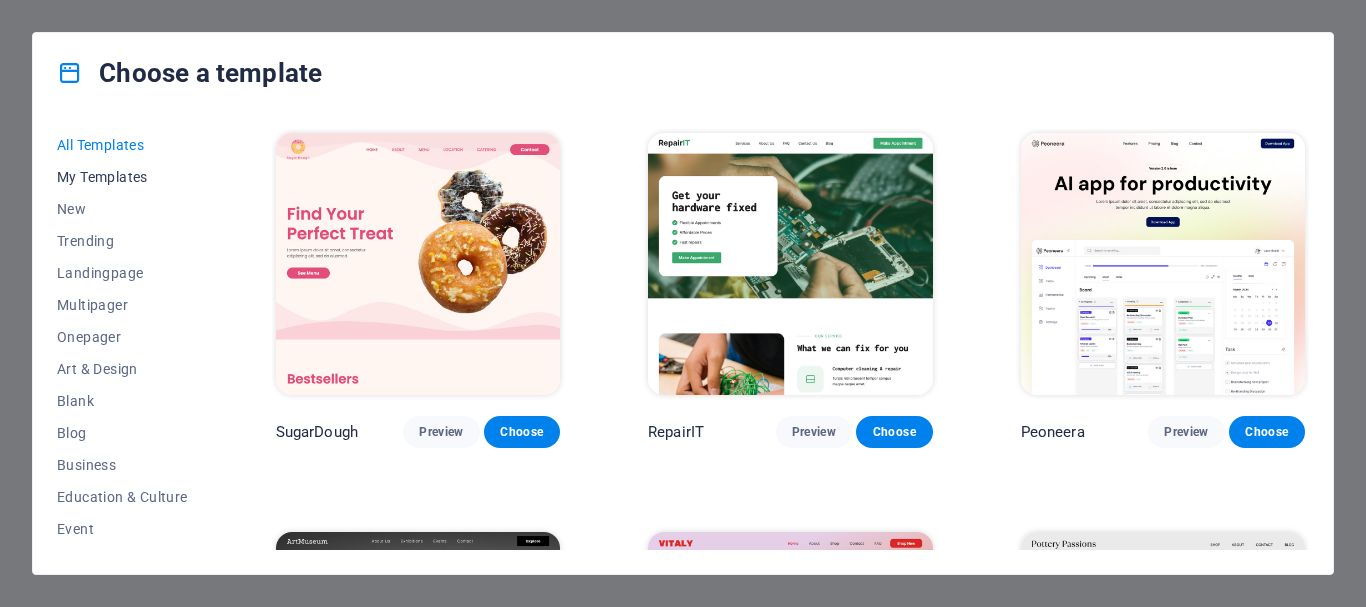 click on "My Templates" at bounding box center (122, 177) 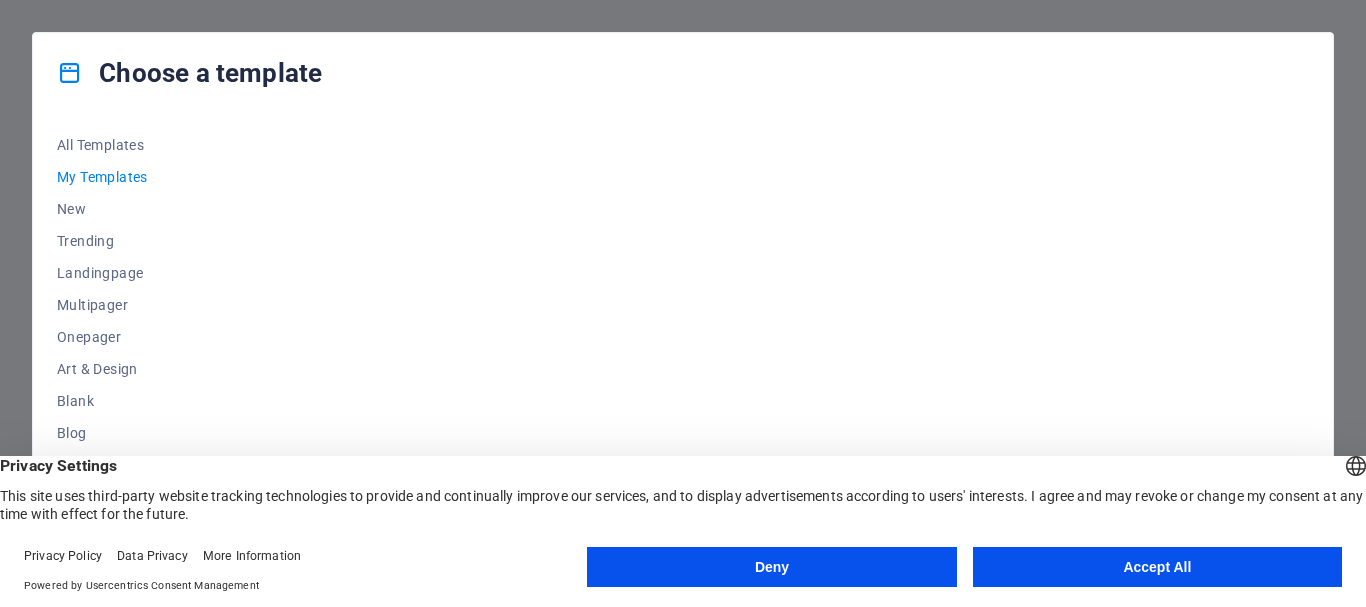 click on "Accept All" at bounding box center (1157, 567) 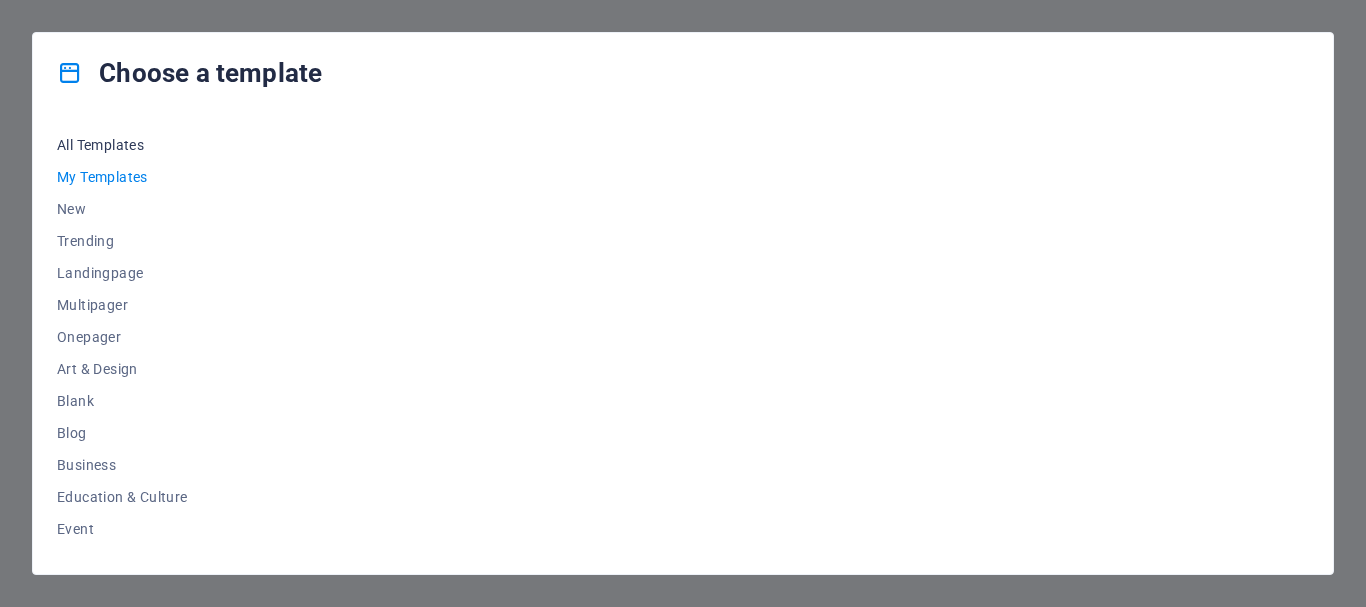 click on "All Templates" at bounding box center [122, 145] 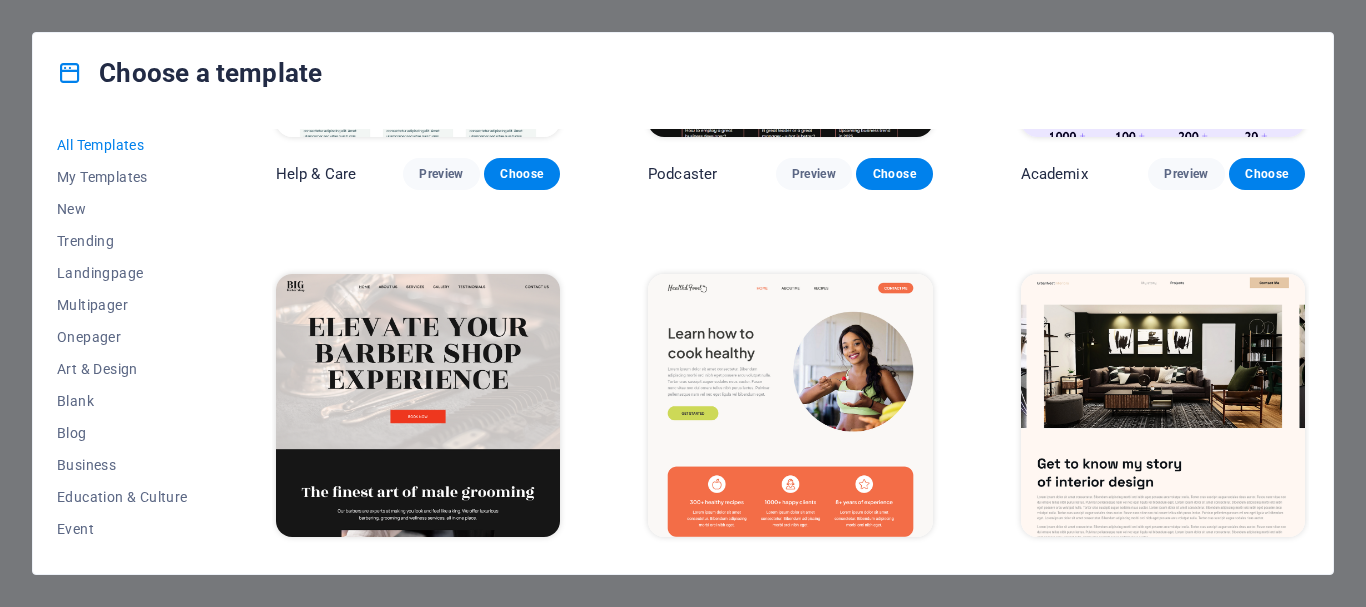 scroll, scrollTop: 2321, scrollLeft: 0, axis: vertical 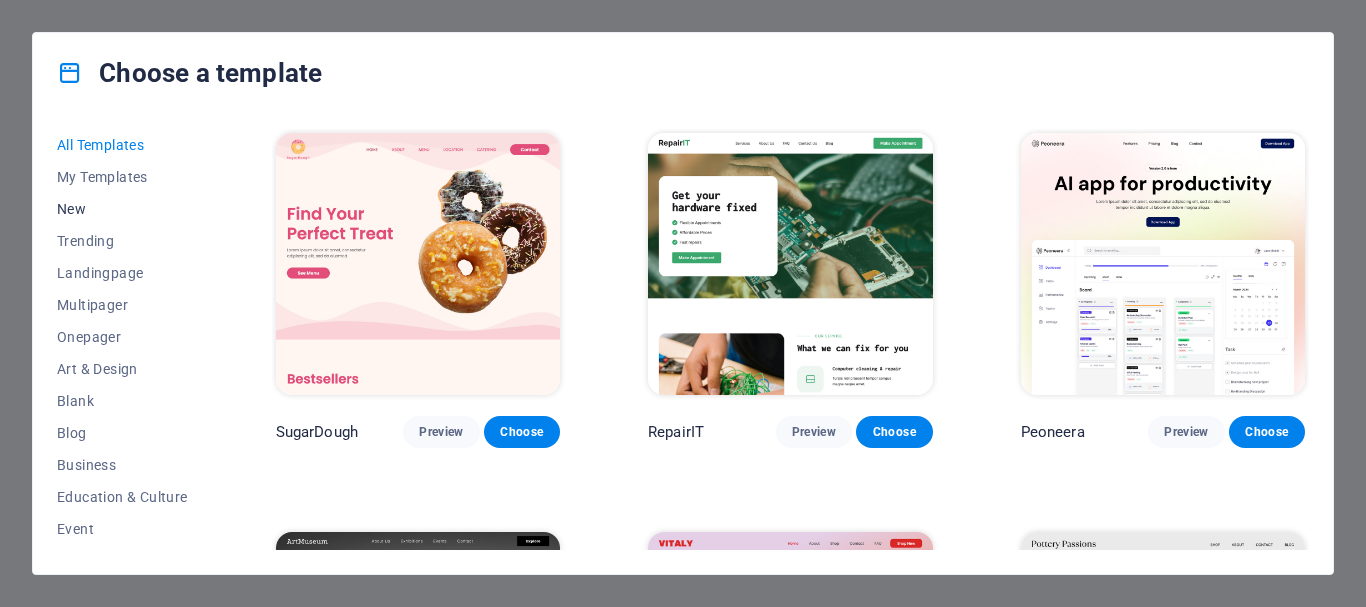 click on "New" at bounding box center [122, 209] 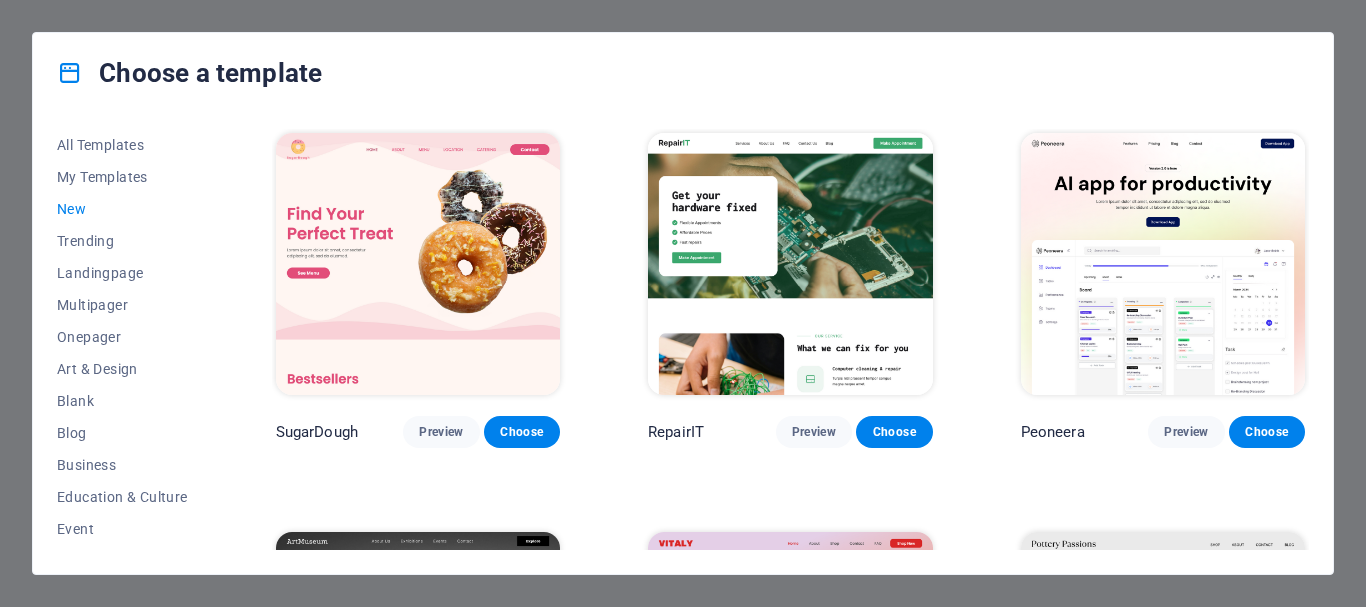 click on "Choose a template All Templates My Templates New Trending Landingpage Multipager Onepager Art & Design Blank Blog Business Education & Culture Event Gastronomy Health IT & Media Legal & Finance Non-Profit Performance Portfolio Services Shop Sports & Beauty Trades Travel Wireframe SugarDough Preview Choose RepairIT Preview Choose Peoneera Preview Choose Art Museum Preview Choose Vitaly Preview Choose Pottery Passions Preview Choose Home Decor Preview Choose Toyland Preview Choose Pet Shop Preview Choose Wonder Planner Preview Choose Transportable Preview Choose S&L Preview Choose WePaint Preview Choose Eco-Con Preview Choose MeetUp Preview Choose Help & Care Preview Choose Podcaster Preview Choose Academix Preview Choose" at bounding box center [683, 303] 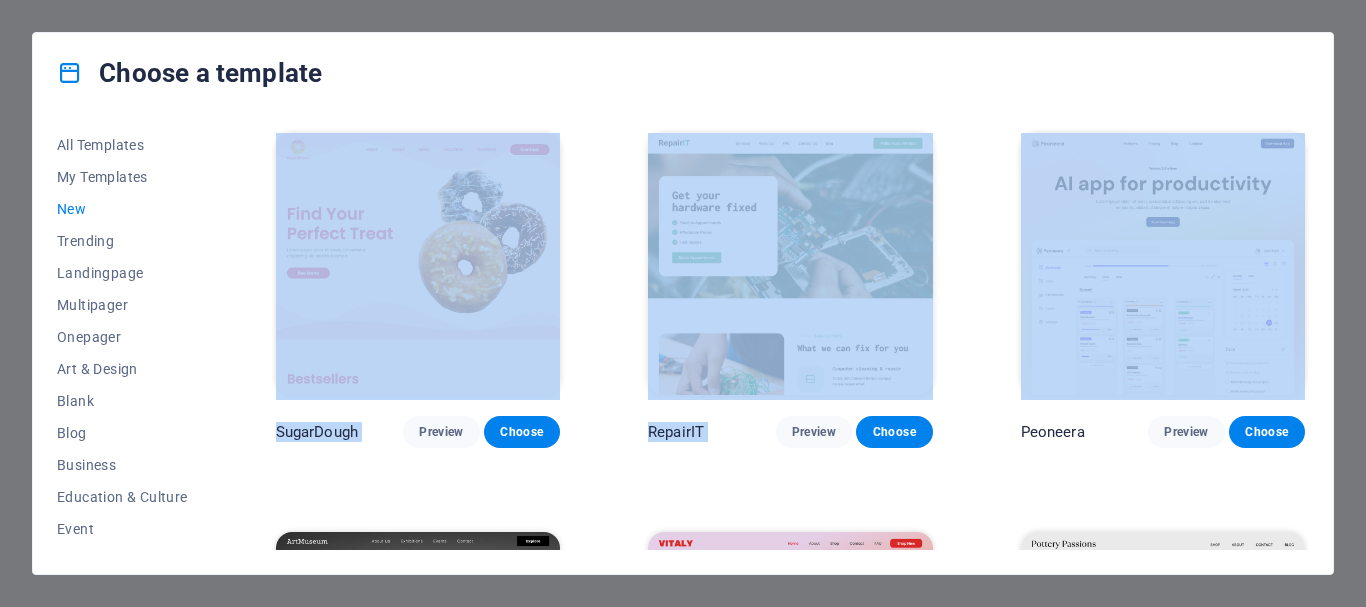 drag, startPoint x: 1309, startPoint y: 178, endPoint x: 1283, endPoint y: 89, distance: 92.72001 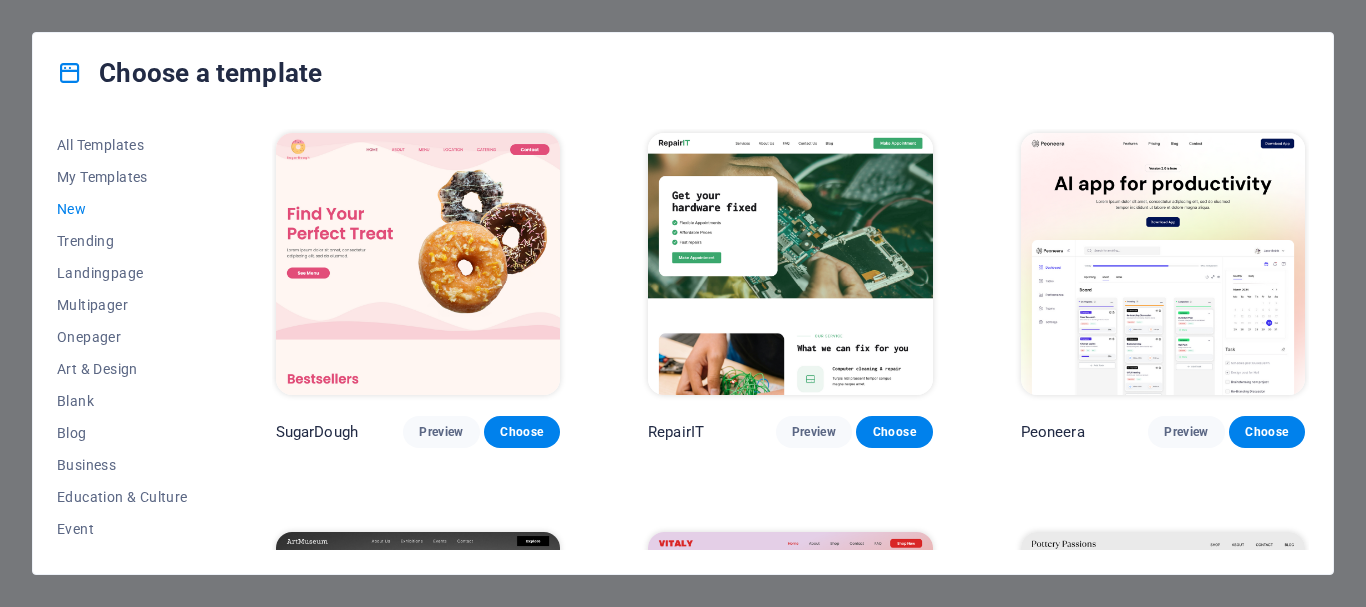 click on "Choose a template All Templates My Templates New Trending Landingpage Multipager Onepager Art & Design Blank Blog Business Education & Culture Event Gastronomy Health IT & Media Legal & Finance Non-Profit Performance Portfolio Services Shop Sports & Beauty Trades Travel Wireframe SugarDough Preview Choose RepairIT Preview Choose Peoneera Preview Choose Art Museum Preview Choose Vitaly Preview Choose Pottery Passions Preview Choose Home Decor Preview Choose Toyland Preview Choose Pet Shop Preview Choose Wonder Planner Preview Choose Transportable Preview Choose S&L Preview Choose WePaint Preview Choose Eco-Con Preview Choose MeetUp Preview Choose Help & Care Preview Choose Podcaster Preview Choose Academix Preview Choose" at bounding box center (683, 303) 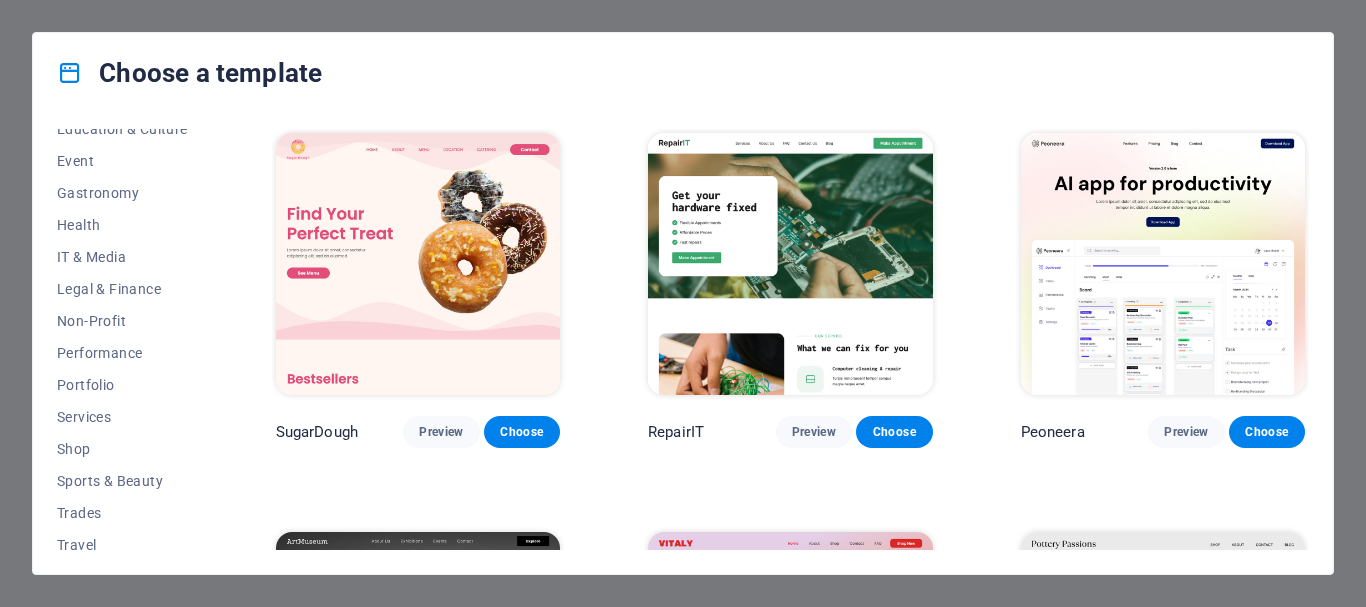 scroll, scrollTop: 411, scrollLeft: 0, axis: vertical 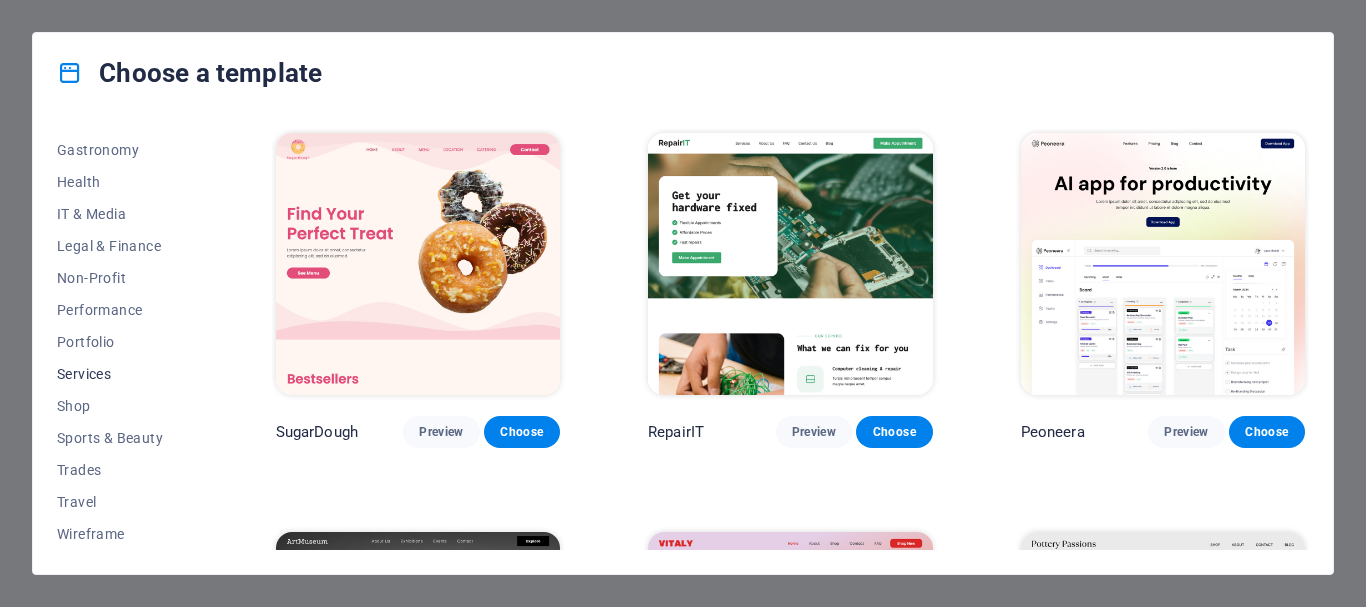click on "Services" at bounding box center [122, 374] 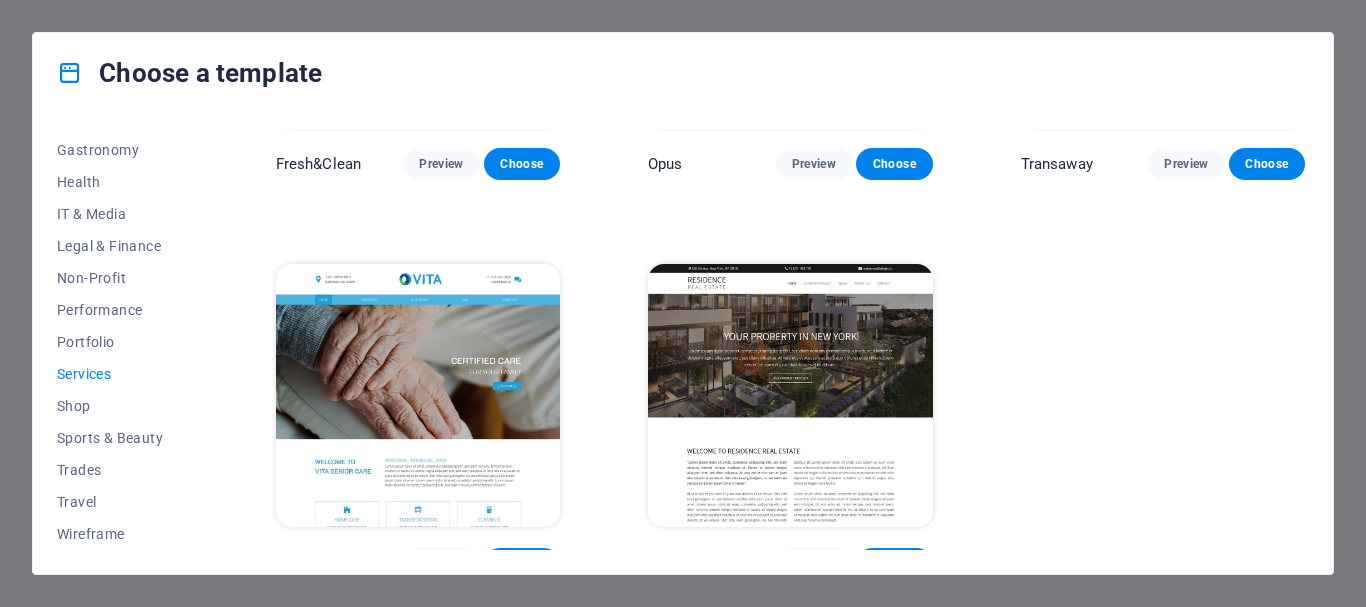 scroll, scrollTop: 2291, scrollLeft: 0, axis: vertical 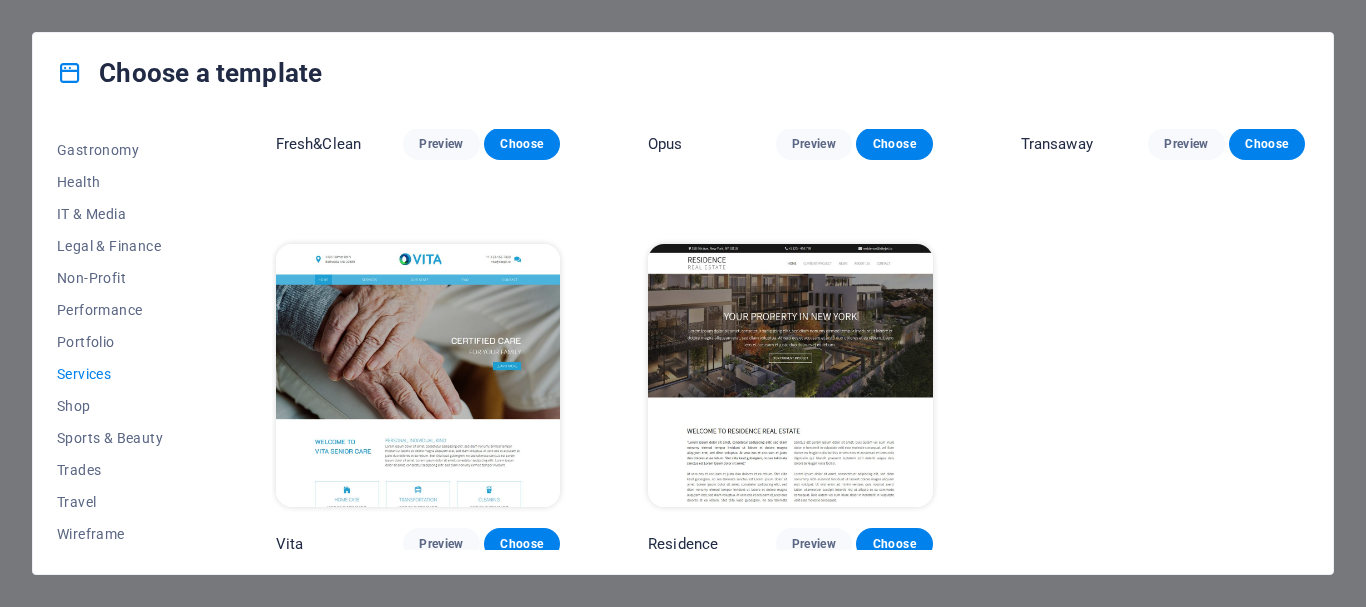 click at bounding box center (418, 375) 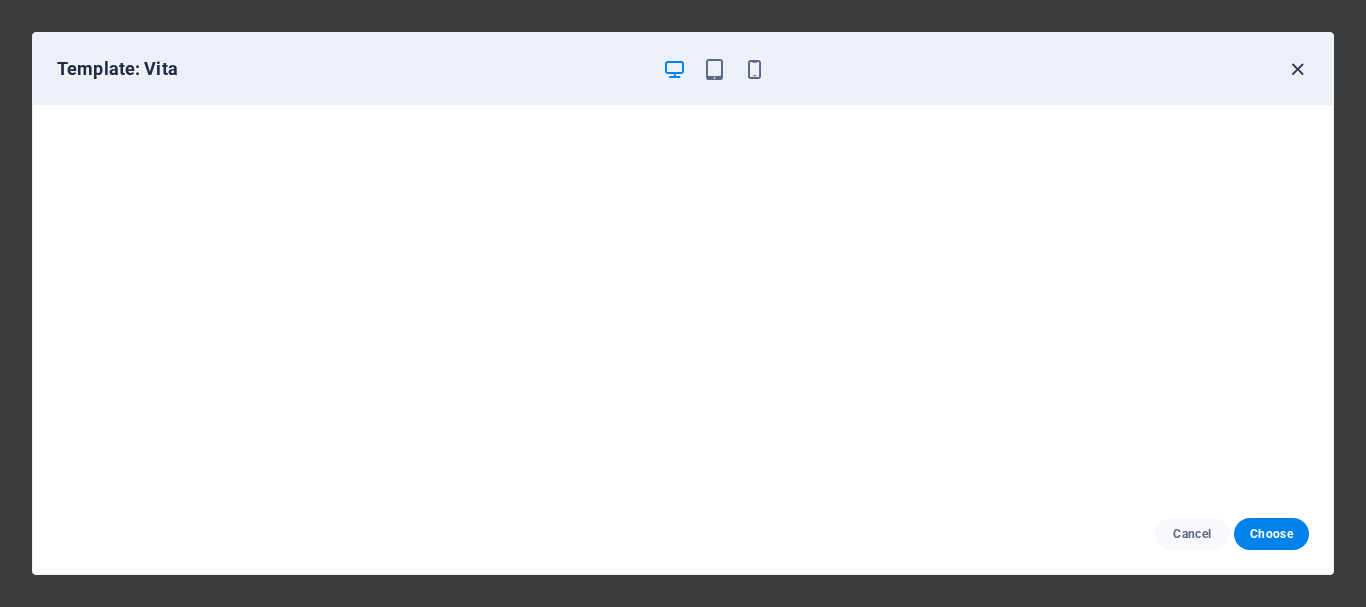 click at bounding box center (1297, 69) 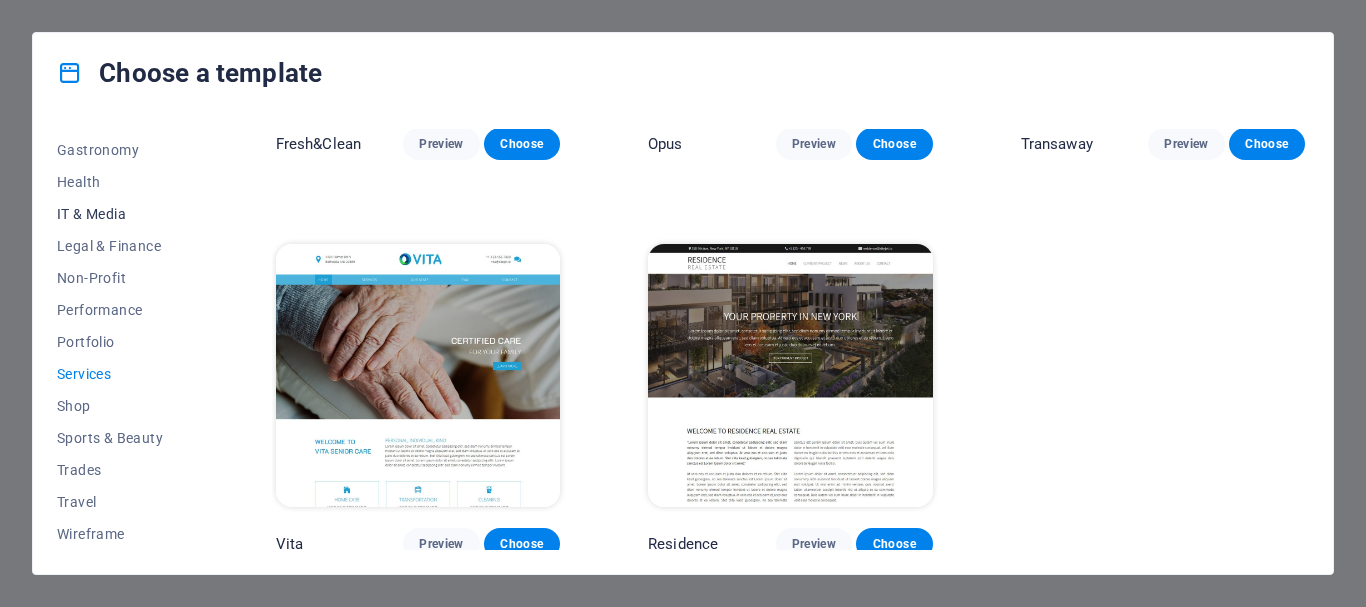 click on "IT & Media" at bounding box center (122, 214) 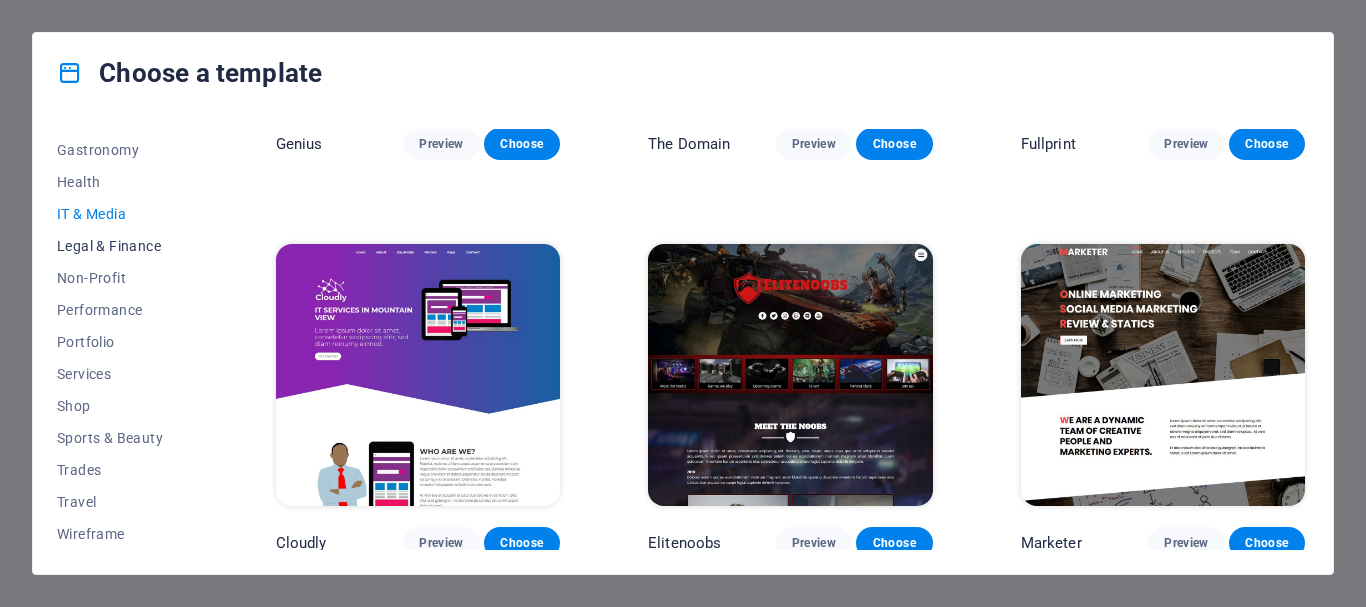 click on "Legal & Finance" at bounding box center (122, 246) 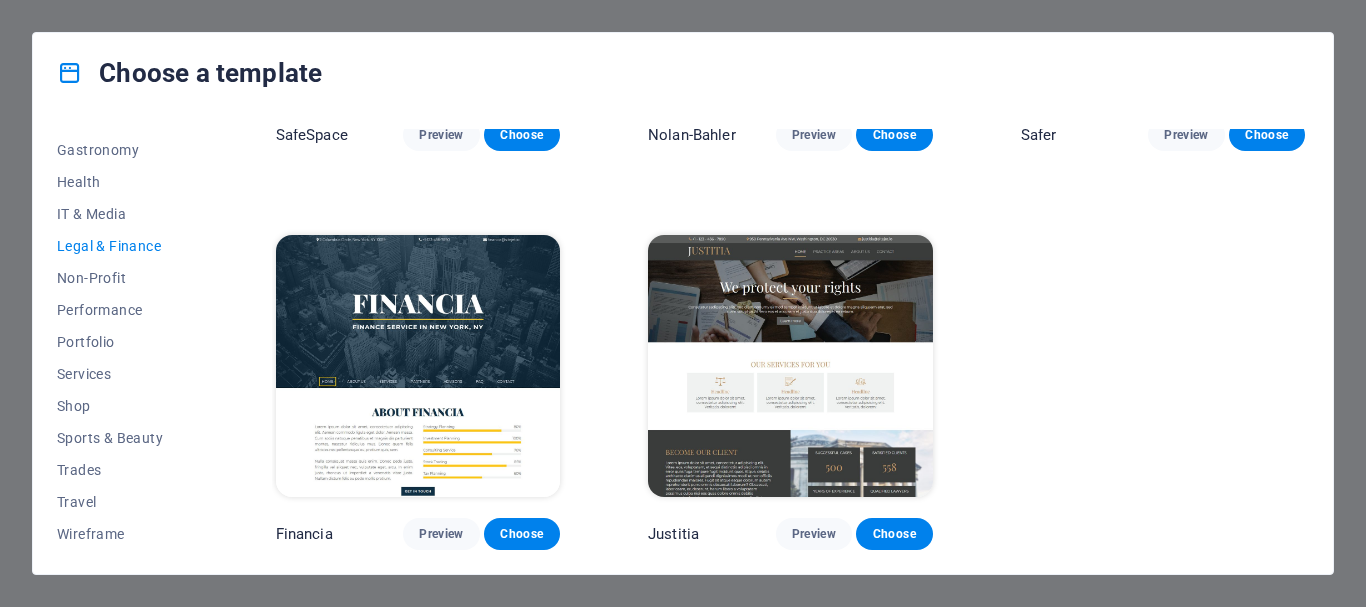 scroll, scrollTop: 0, scrollLeft: 0, axis: both 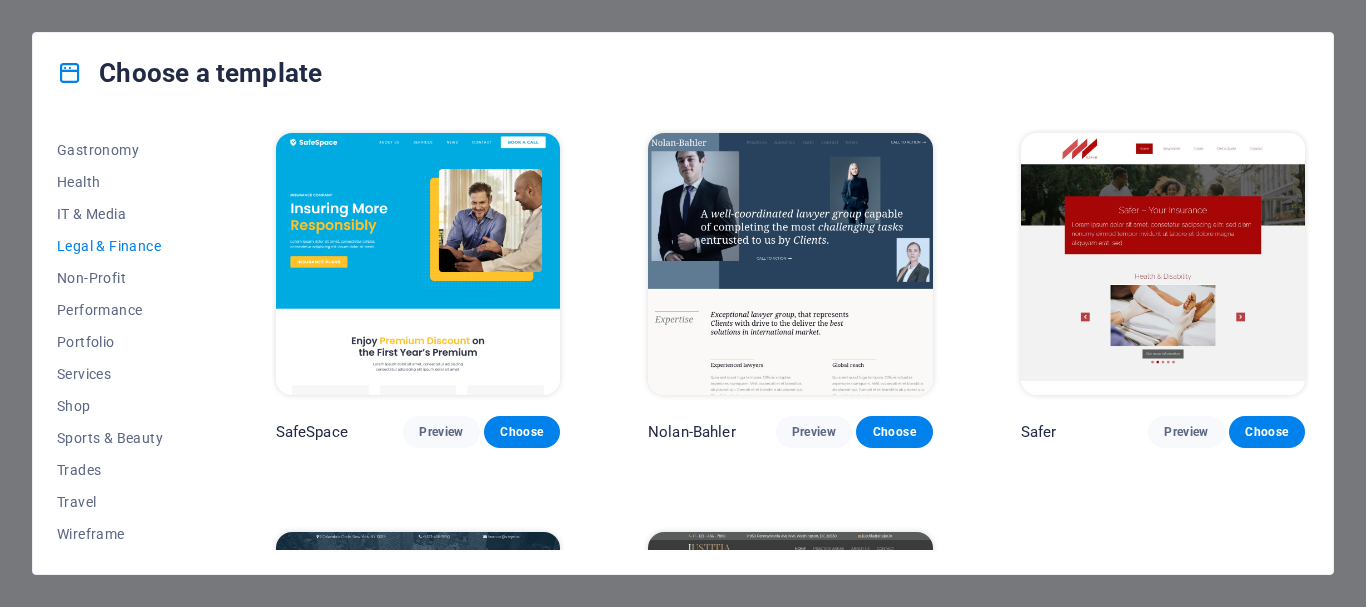 drag, startPoint x: 1309, startPoint y: 211, endPoint x: 1320, endPoint y: 293, distance: 82.73451 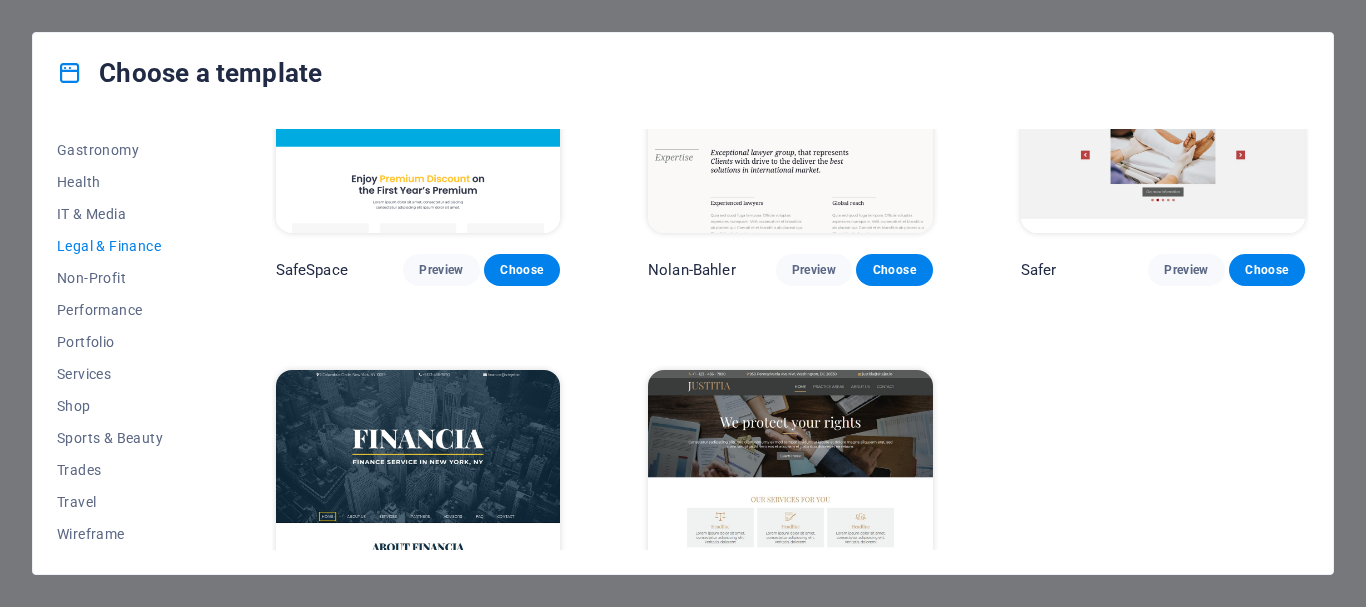 scroll, scrollTop: 170, scrollLeft: 0, axis: vertical 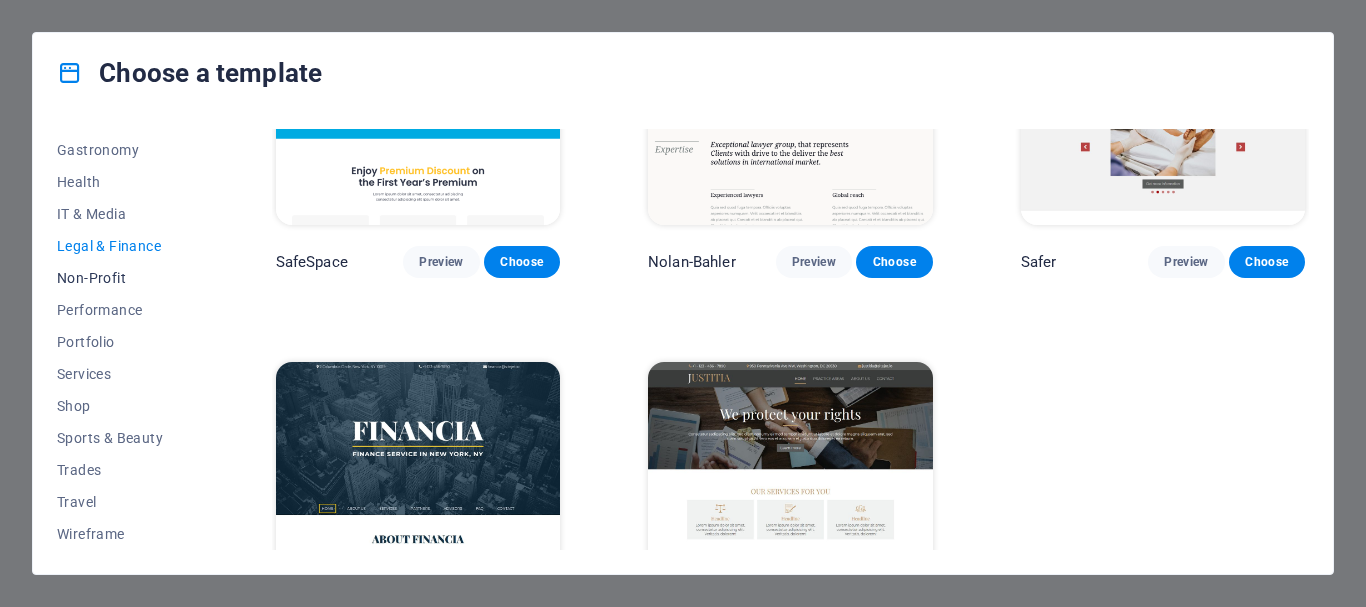 click on "Non-Profit" at bounding box center [122, 278] 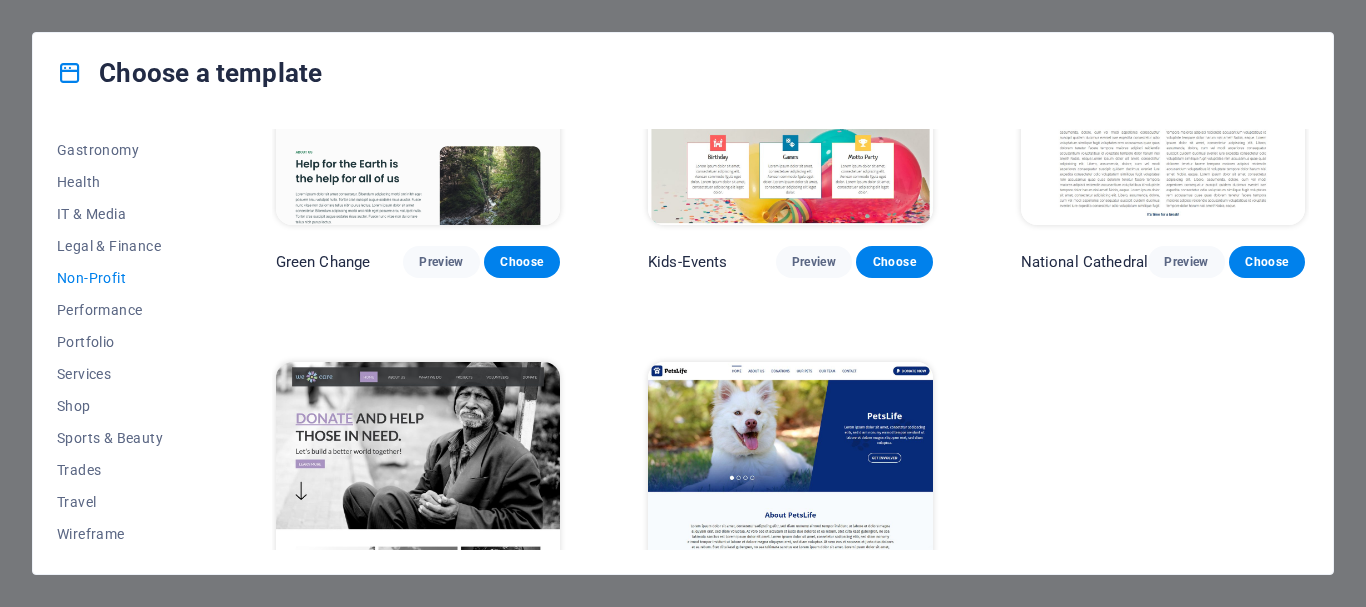 scroll, scrollTop: 0, scrollLeft: 0, axis: both 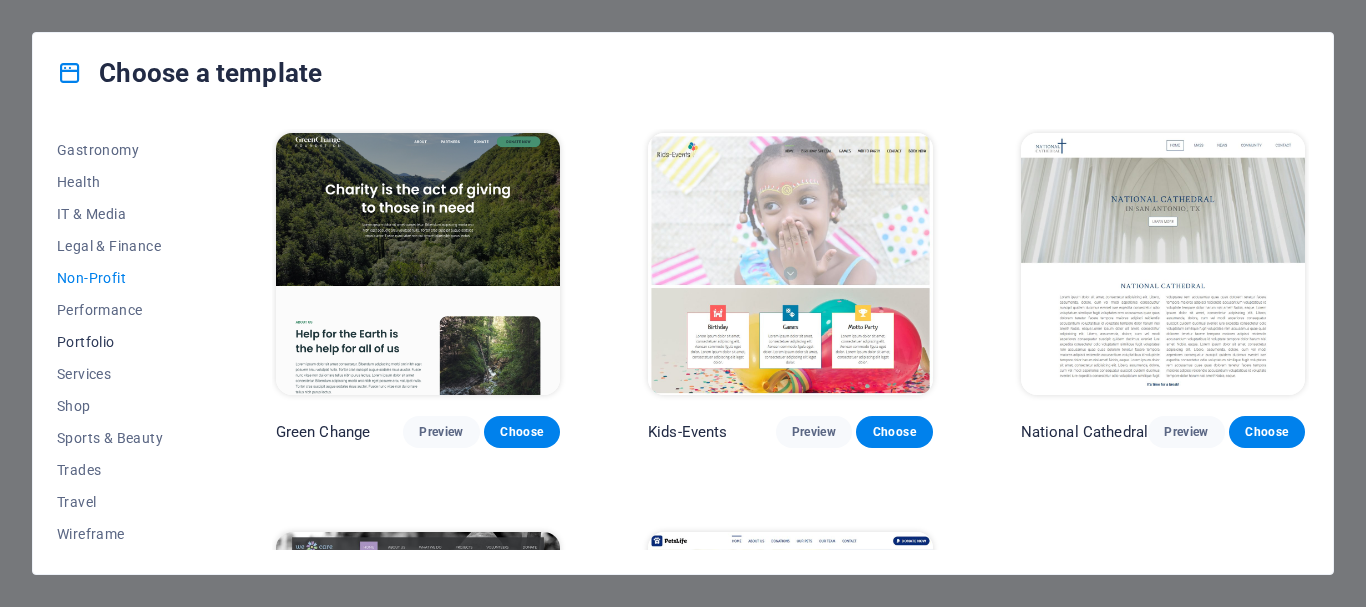 click on "Portfolio" at bounding box center (122, 342) 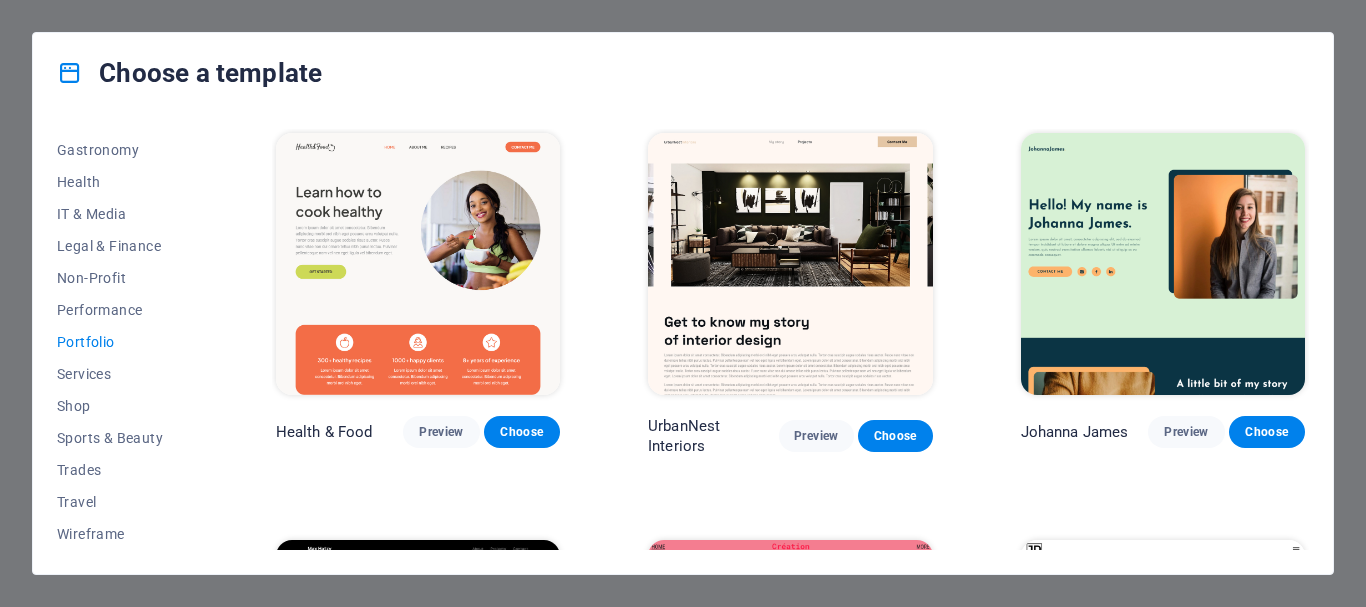 click at bounding box center [418, 264] 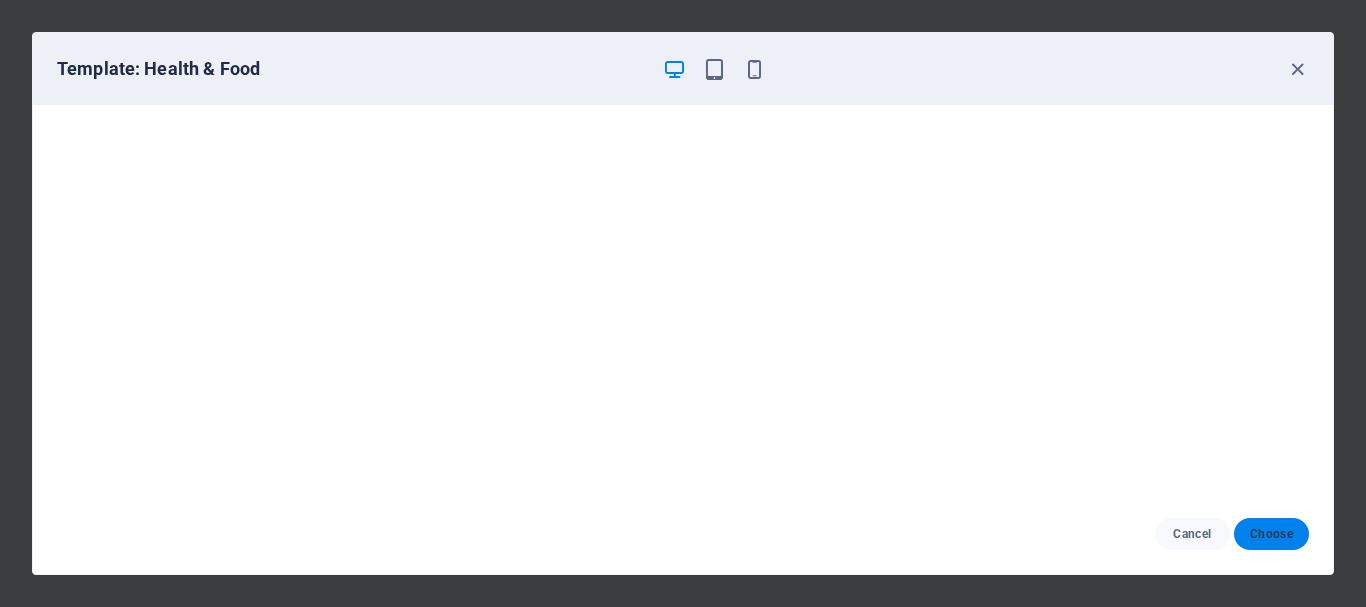 click on "Choose" at bounding box center [1271, 534] 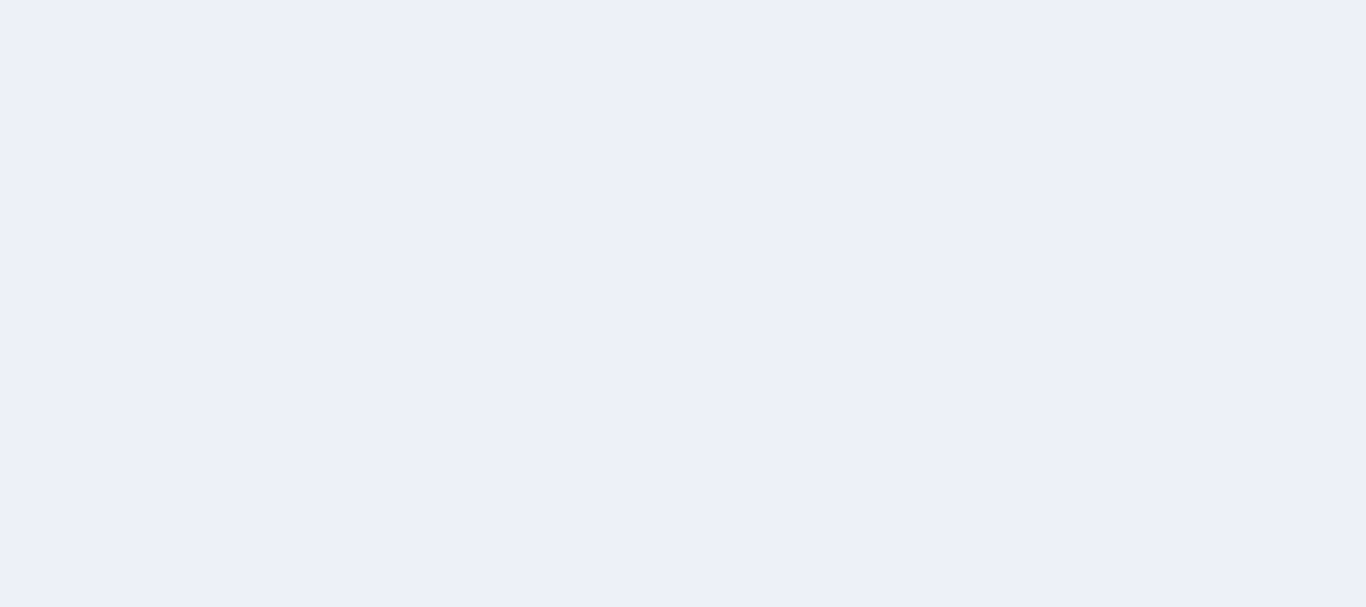 scroll, scrollTop: 0, scrollLeft: 0, axis: both 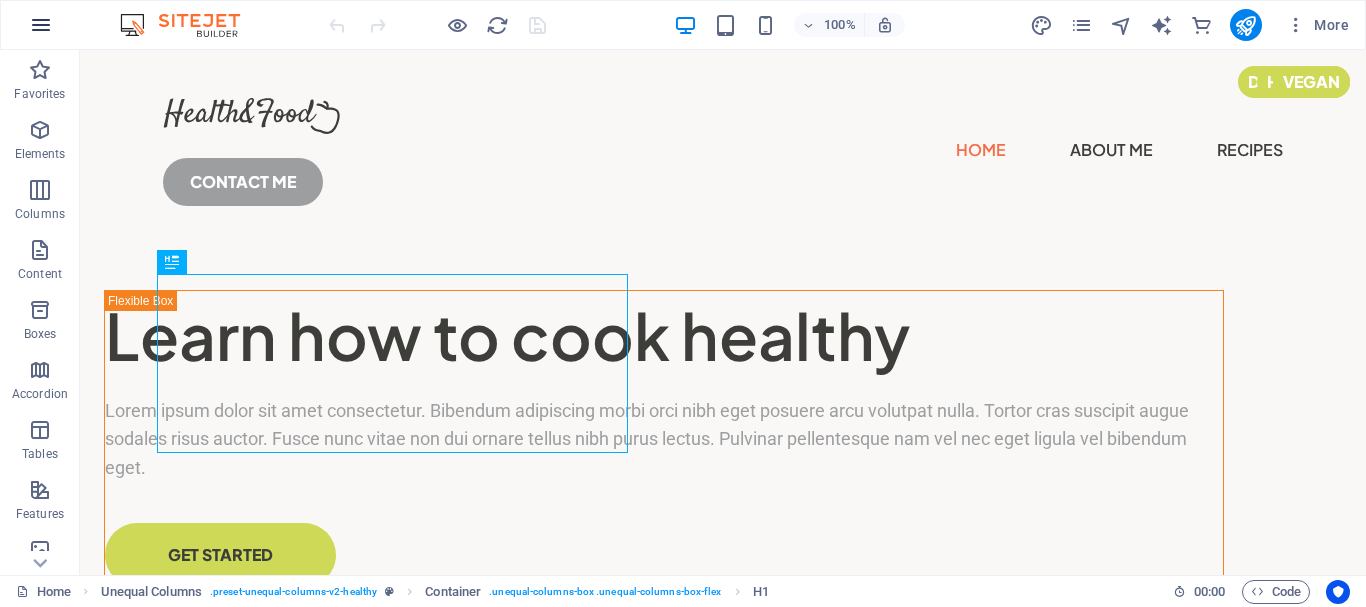 click at bounding box center (41, 25) 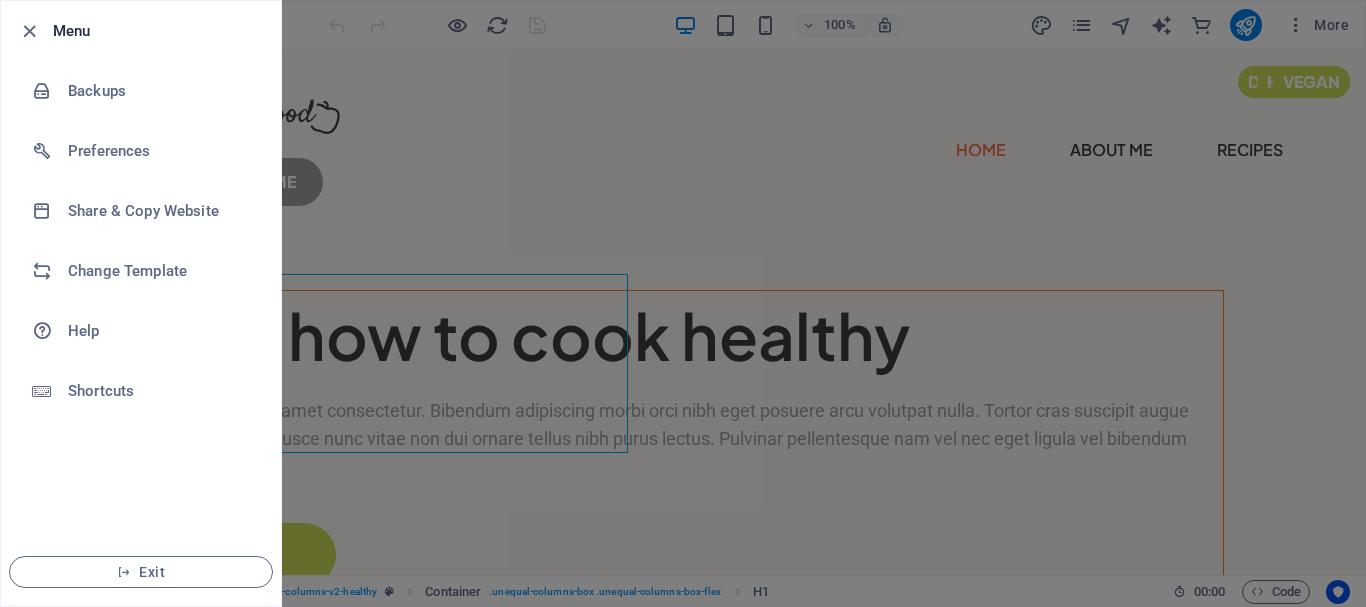 click at bounding box center (683, 303) 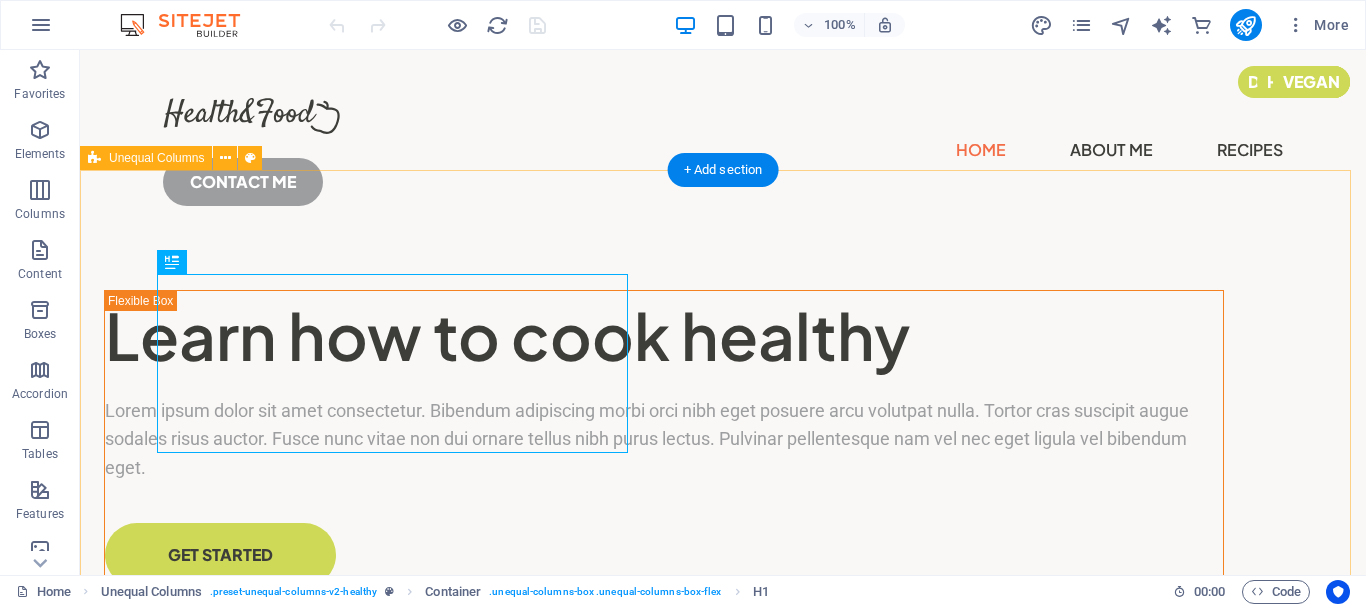 type 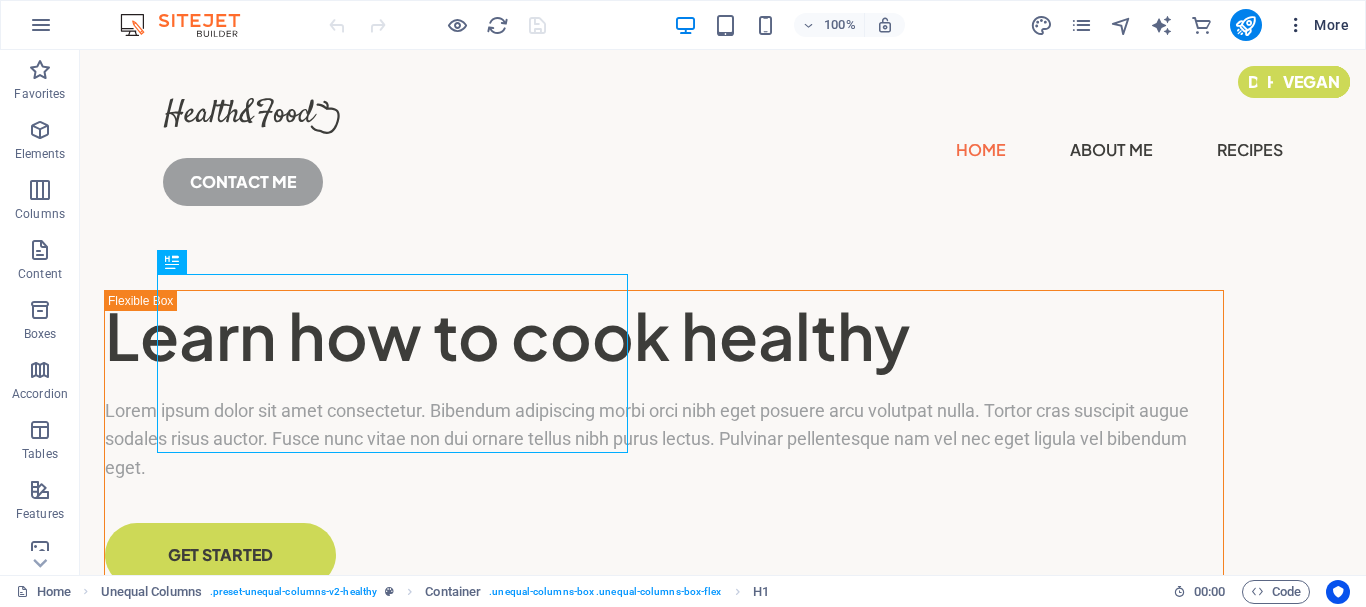 click at bounding box center (1296, 25) 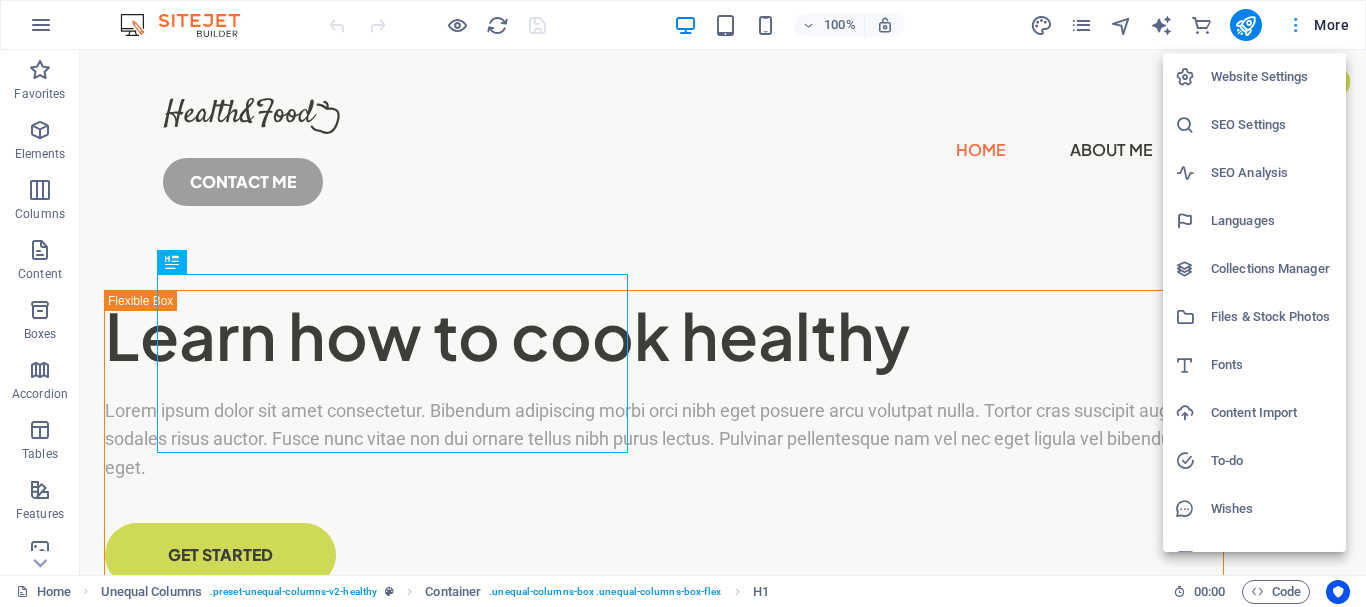 click at bounding box center (683, 303) 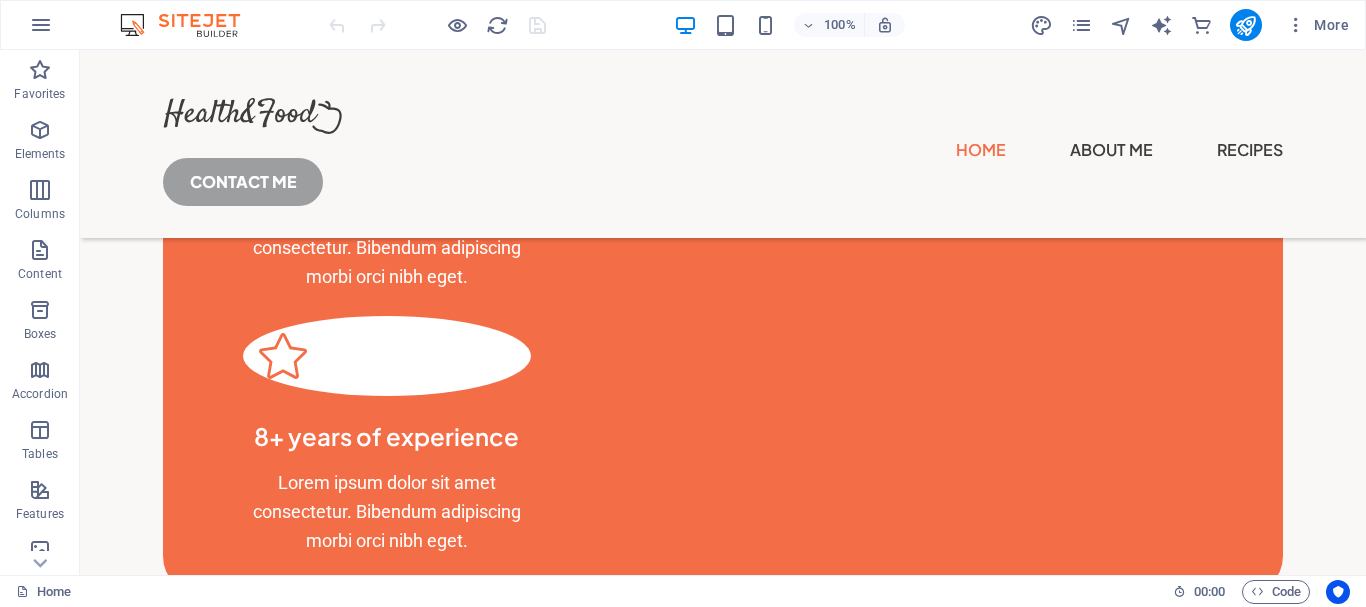 scroll, scrollTop: 0, scrollLeft: 0, axis: both 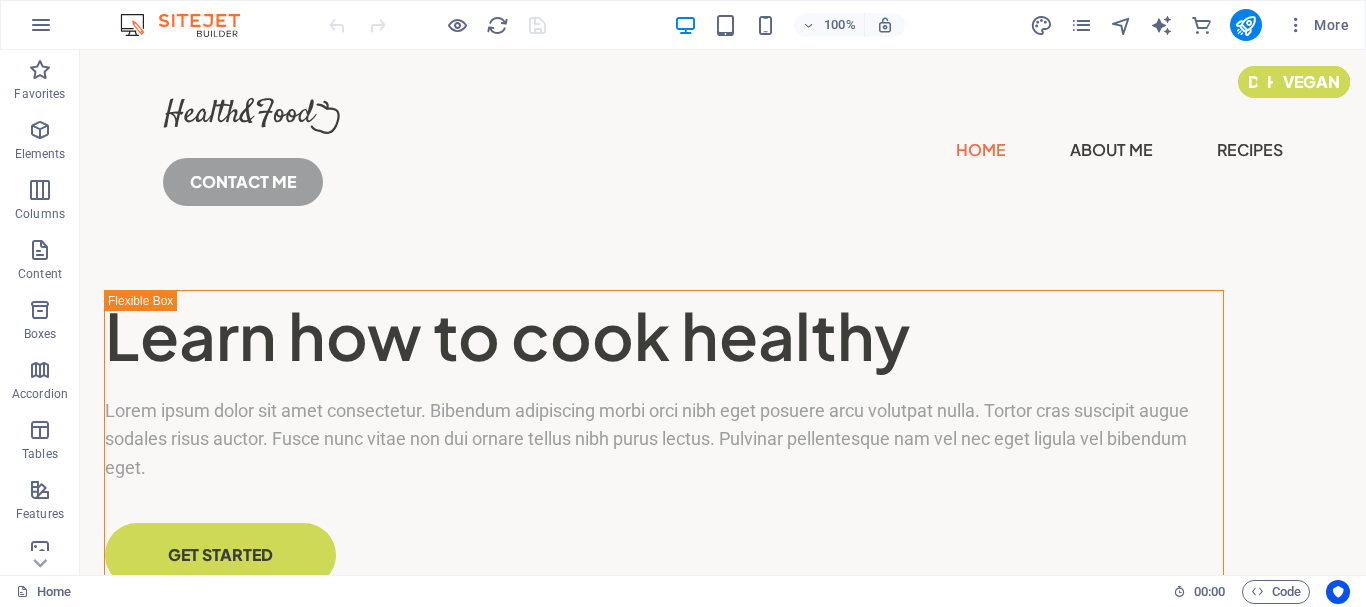 drag, startPoint x: 1359, startPoint y: 77, endPoint x: 1443, endPoint y: 70, distance: 84.29116 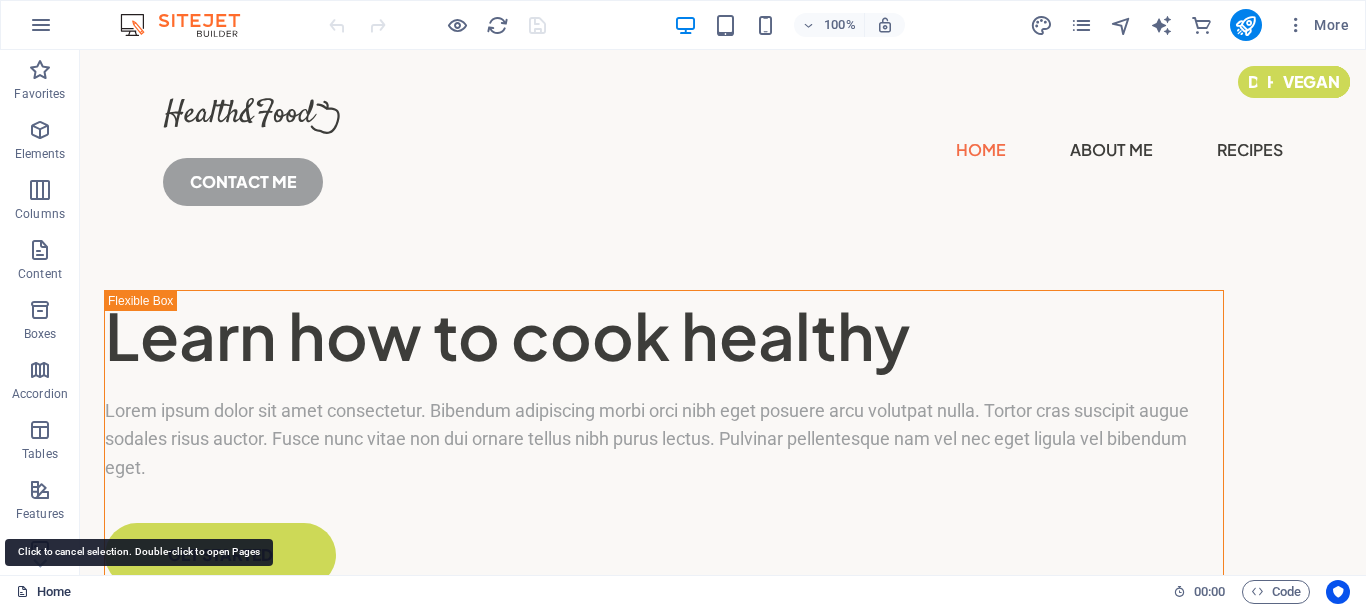 click on "Home" at bounding box center (43, 592) 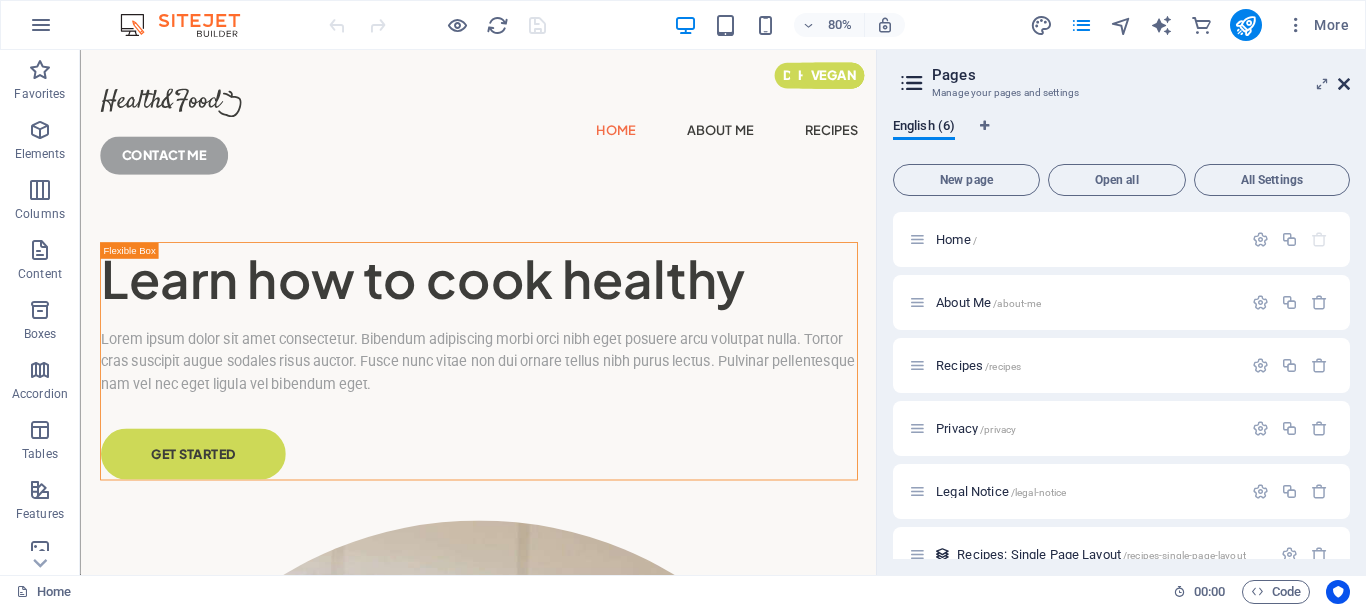click at bounding box center (1344, 84) 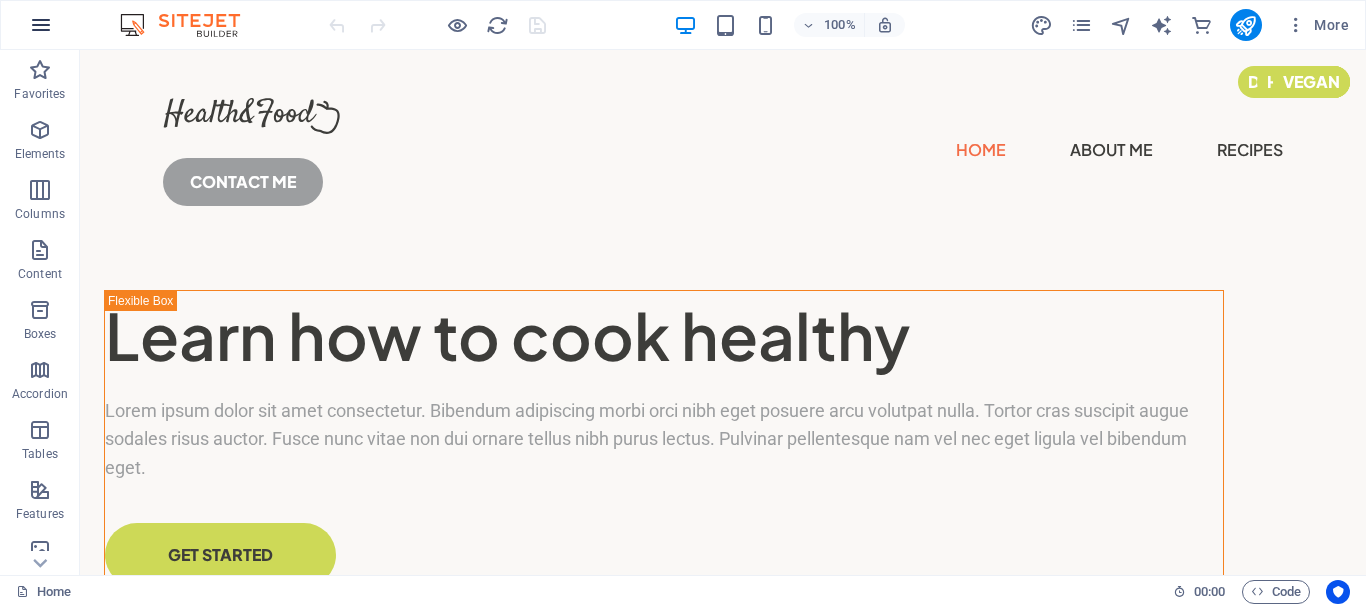 click at bounding box center (41, 25) 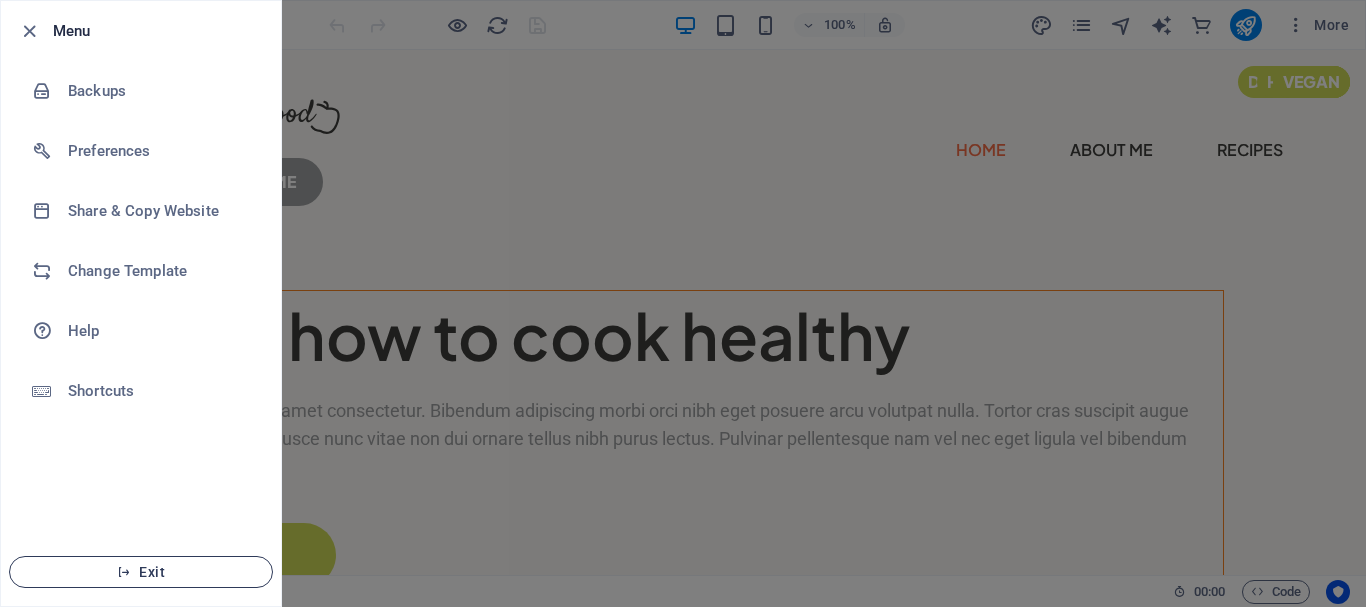 click on "Exit" at bounding box center [141, 572] 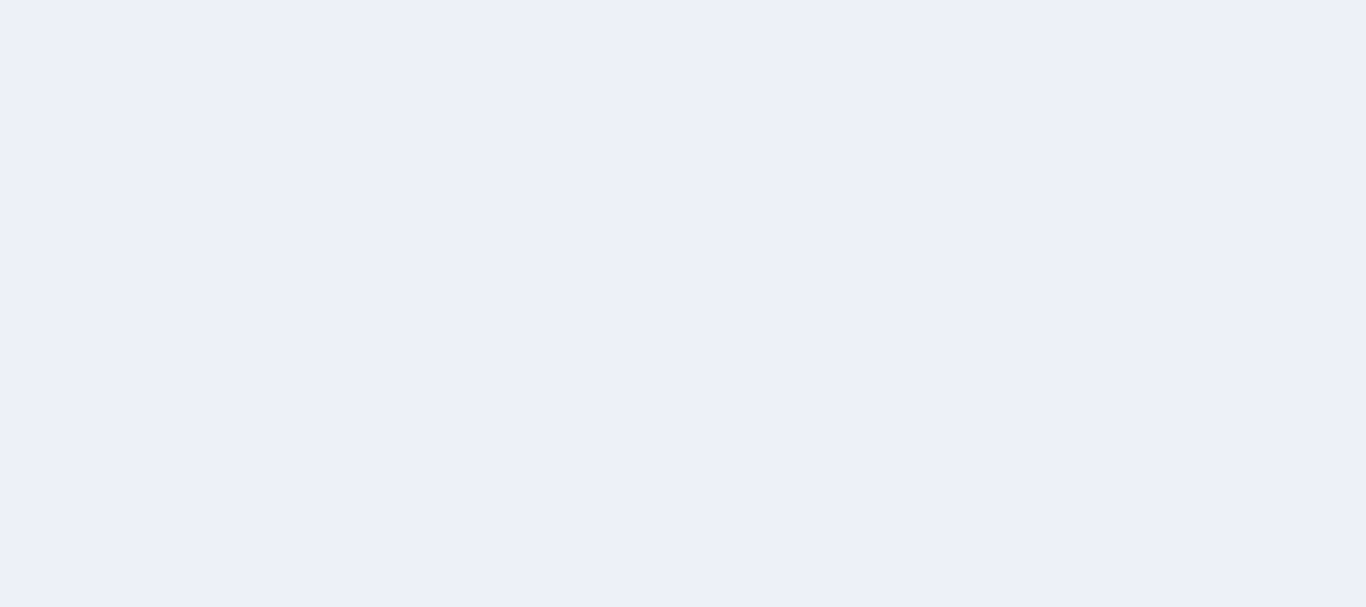 scroll, scrollTop: 0, scrollLeft: 0, axis: both 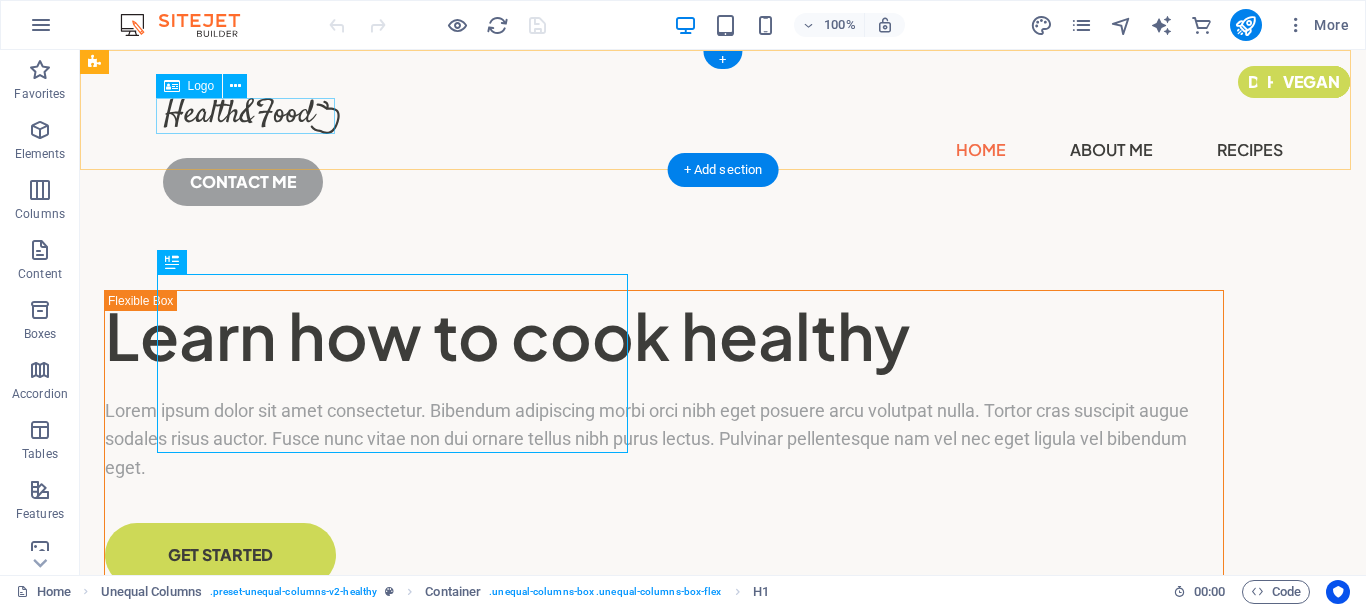 click at bounding box center [723, 116] 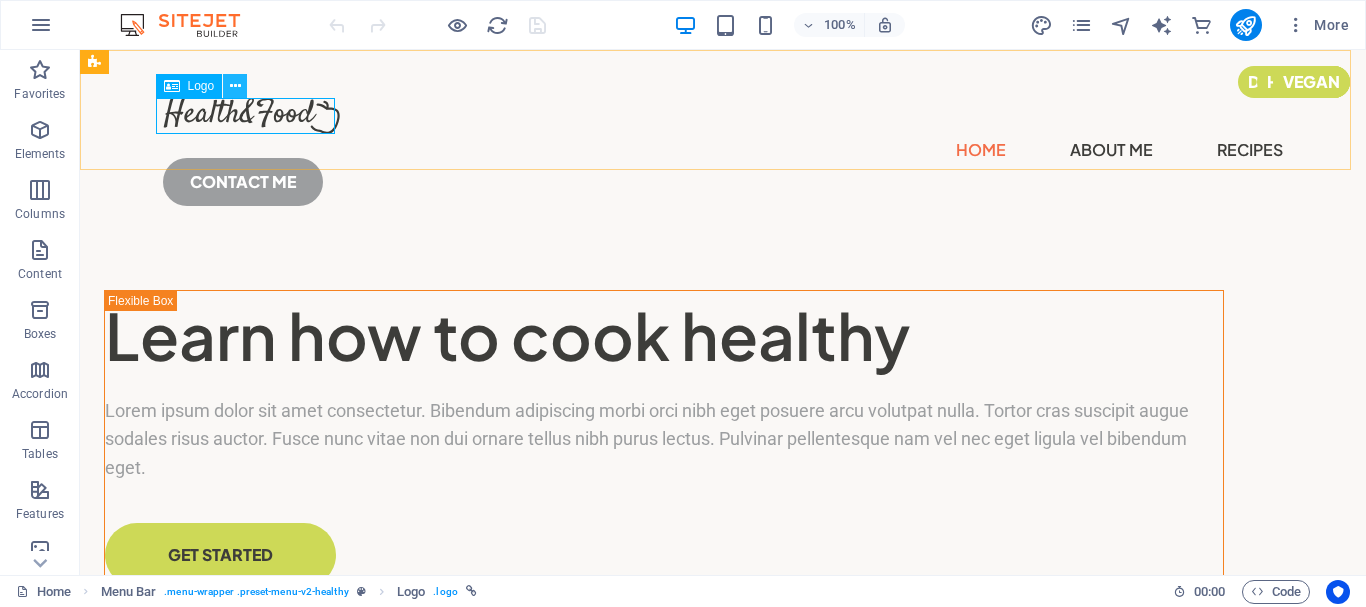 click at bounding box center [235, 86] 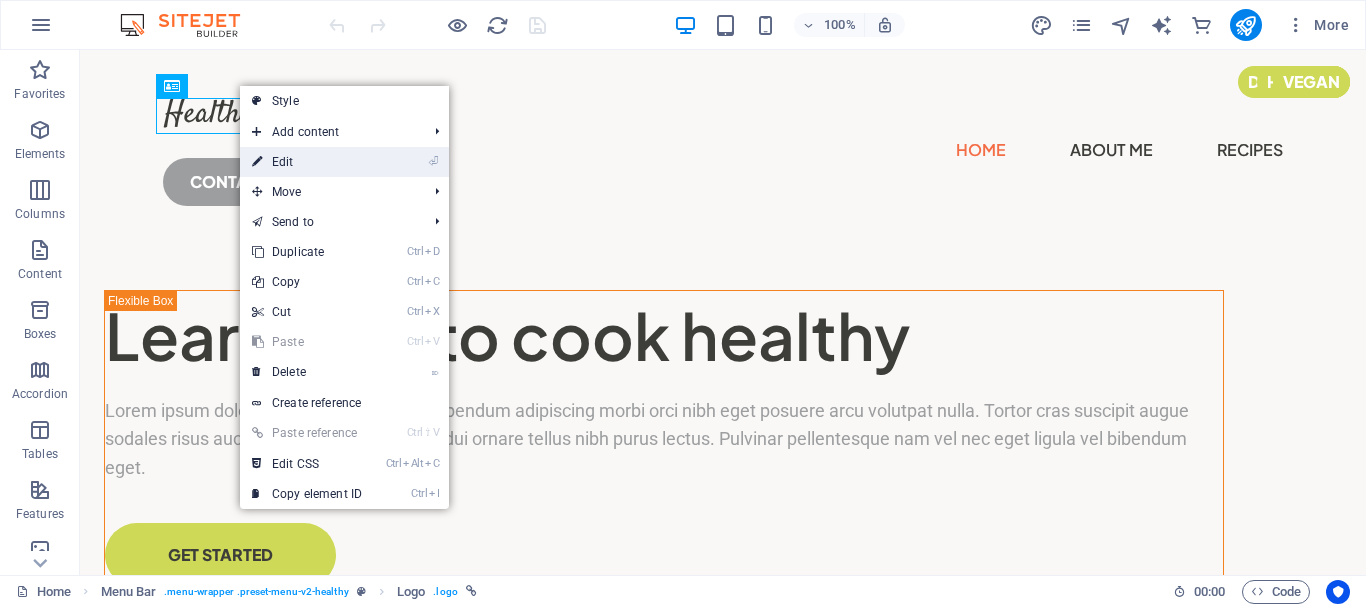 click on "⏎  Edit" at bounding box center (307, 162) 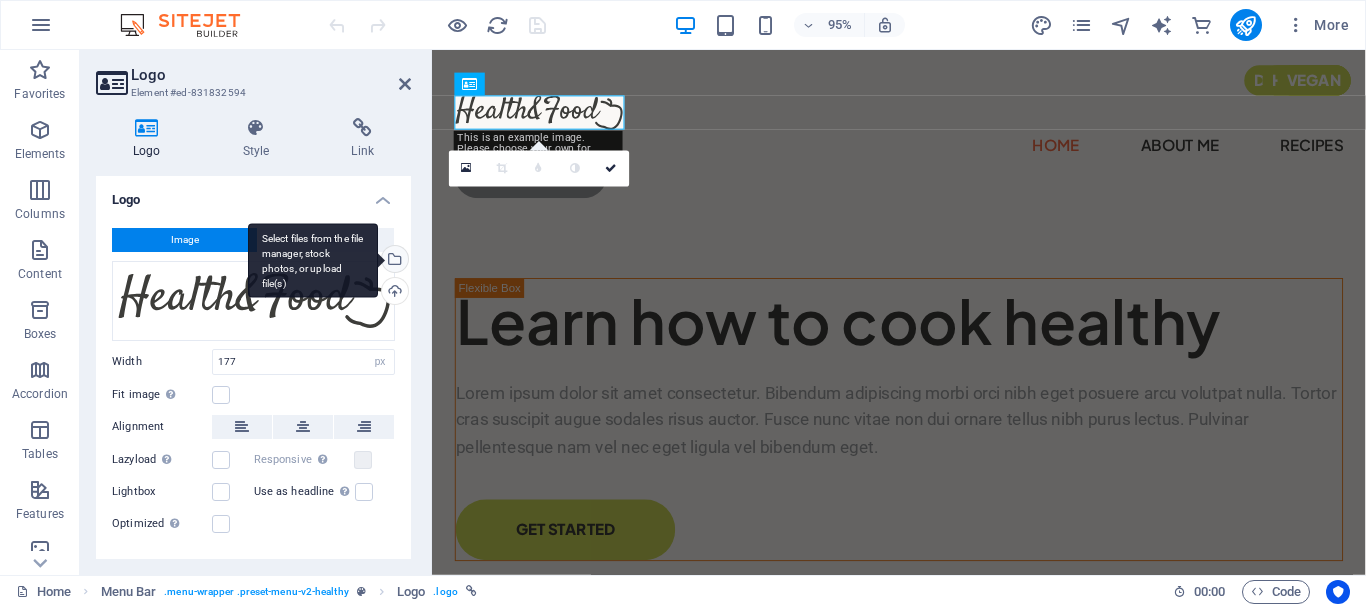 click on "Select files from the file manager, stock photos, or upload file(s)" at bounding box center [393, 261] 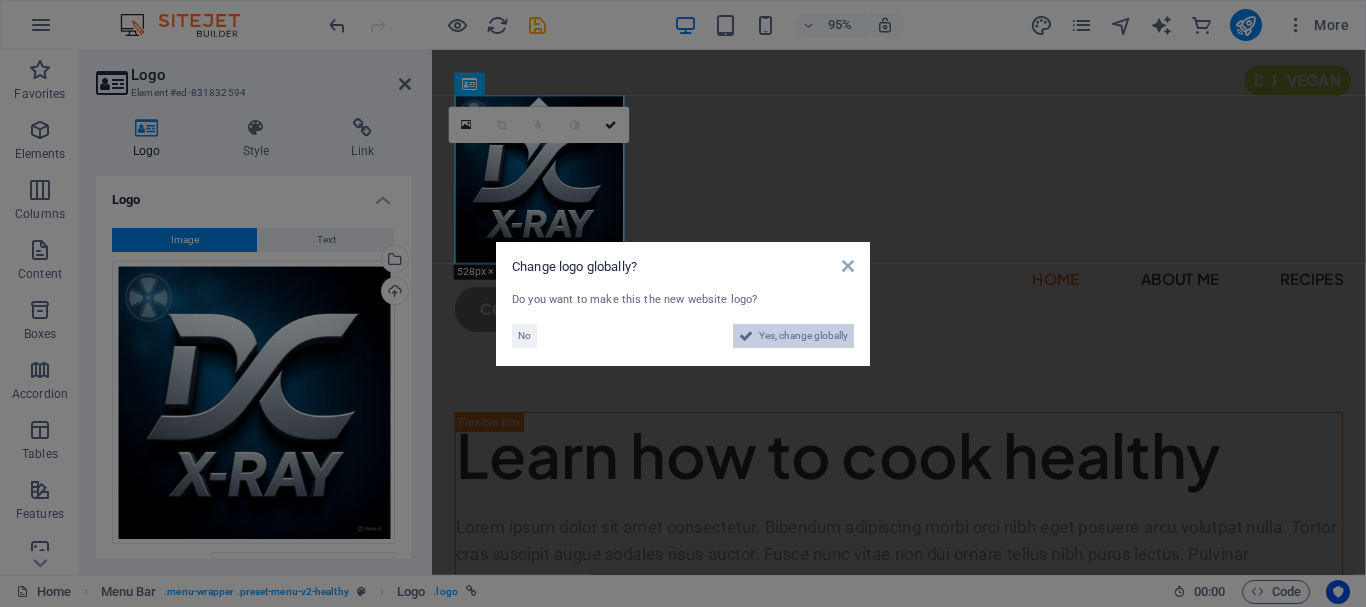 click on "Yes, change globally" at bounding box center [803, 336] 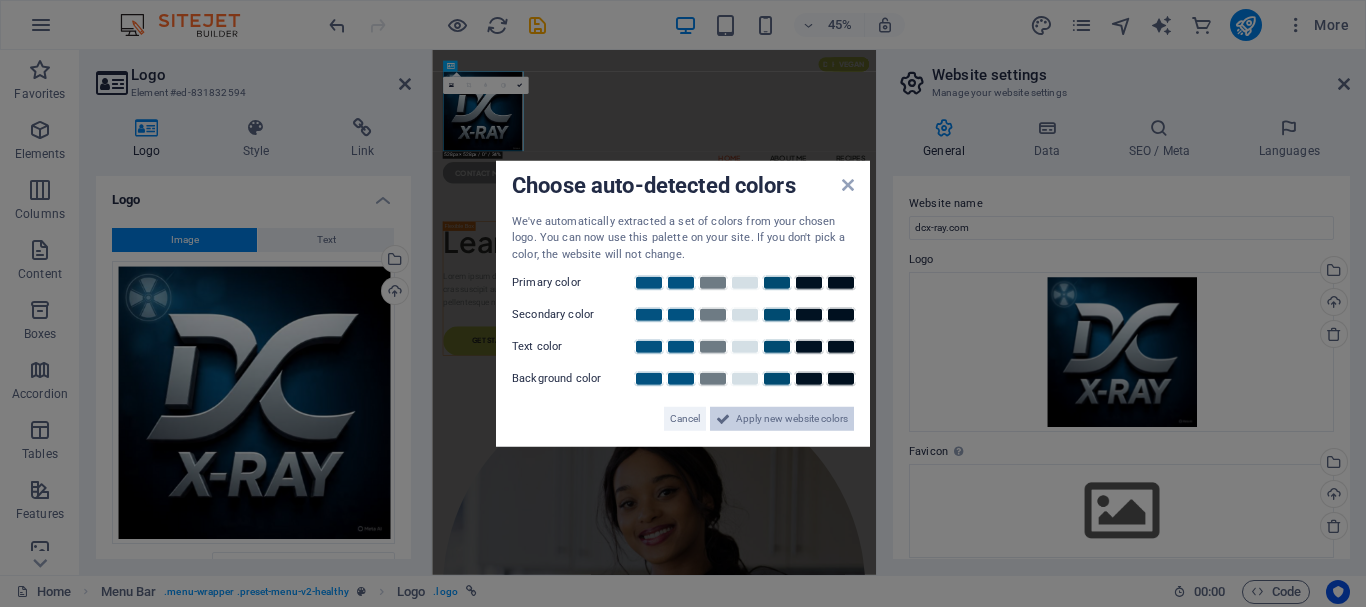 click on "Apply new website colors" at bounding box center (792, 419) 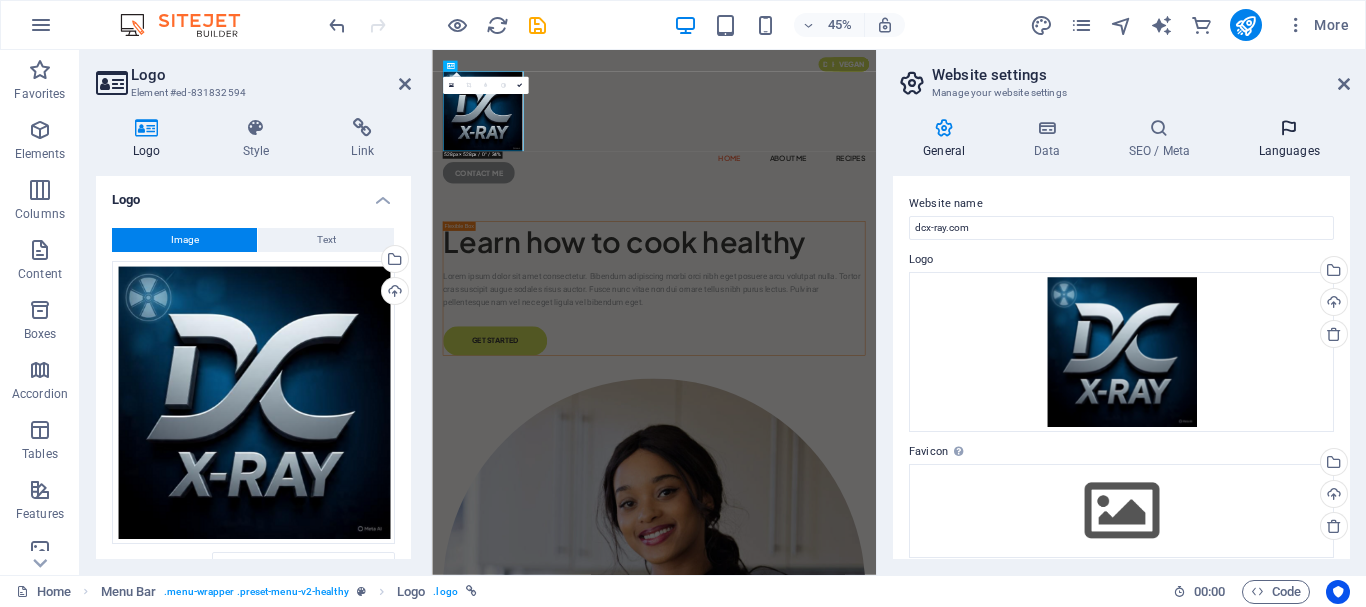 click at bounding box center (1289, 128) 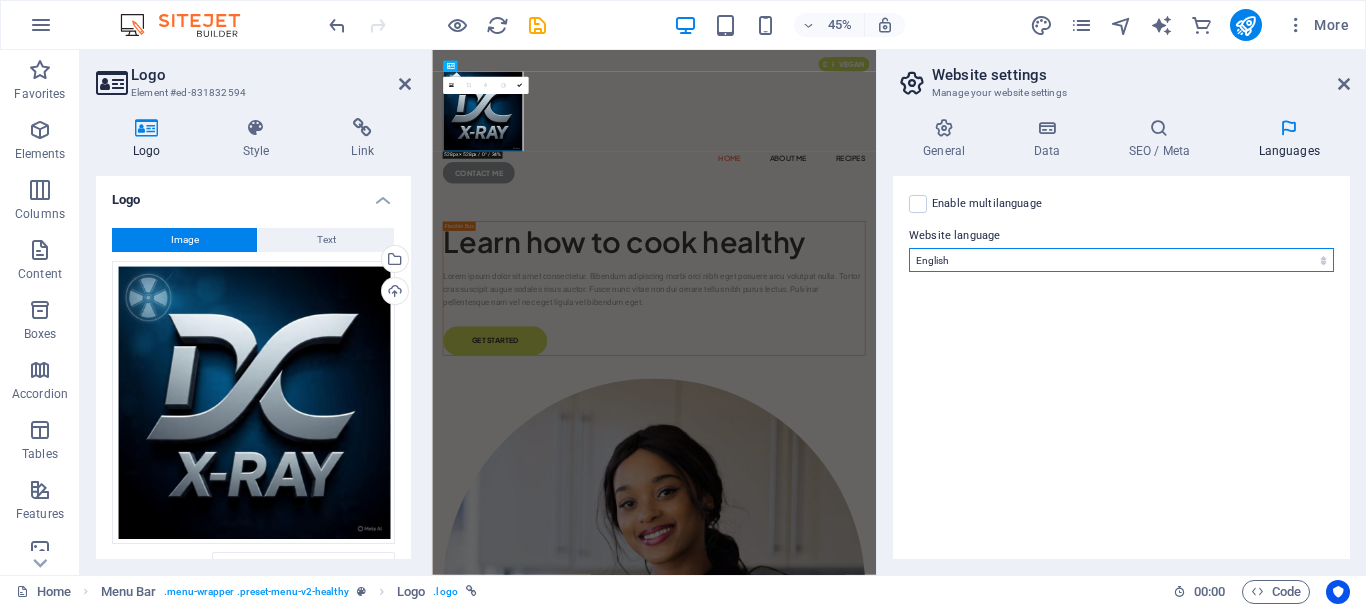 click on "Abkhazian Afar Afrikaans Akan Albanian Amharic Arabic Aragonese Armenian Assamese Avaric Avestan Aymara Azerbaijani Bambara Bashkir Basque Belarusian Bengali Bihari languages Bislama Bokmål Bosnian Breton Bulgarian Burmese Catalan Central Khmer Chamorro Chechen Chinese Church Slavic Chuvash Cornish Corsican Cree Croatian Czech Danish Dutch Dzongkha English Esperanto Estonian Ewe Faroese Farsi (Persian) Fijian Finnish French Fulah Gaelic Galician Ganda Georgian German Greek Greenlandic Guaraní Gujarati Haitian Creole Hausa Hebrew Herero Hindi Hiri Motu Hungarian Icelandic Ido Igbo Indonesian Interlingua Interlingue Inuktitut Inupiaq Irish Italian Japanese Javanese Kannada Kanuri Kashmiri Kazakh Kikuyu Kinyarwanda Komi Kongo Korean Kurdish Kwanyama Kyrgyz Lao Latin Latvian Limburgish Lingala Lithuanian Luba-Katanga Luxembourgish Macedonian Malagasy Malay Malayalam Maldivian Maltese Manx Maori Marathi Marshallese Mongolian Nauru Navajo Ndonga Nepali North Ndebele Northern Sami Norwegian Norwegian Nynorsk Nuosu" at bounding box center (1121, 260) 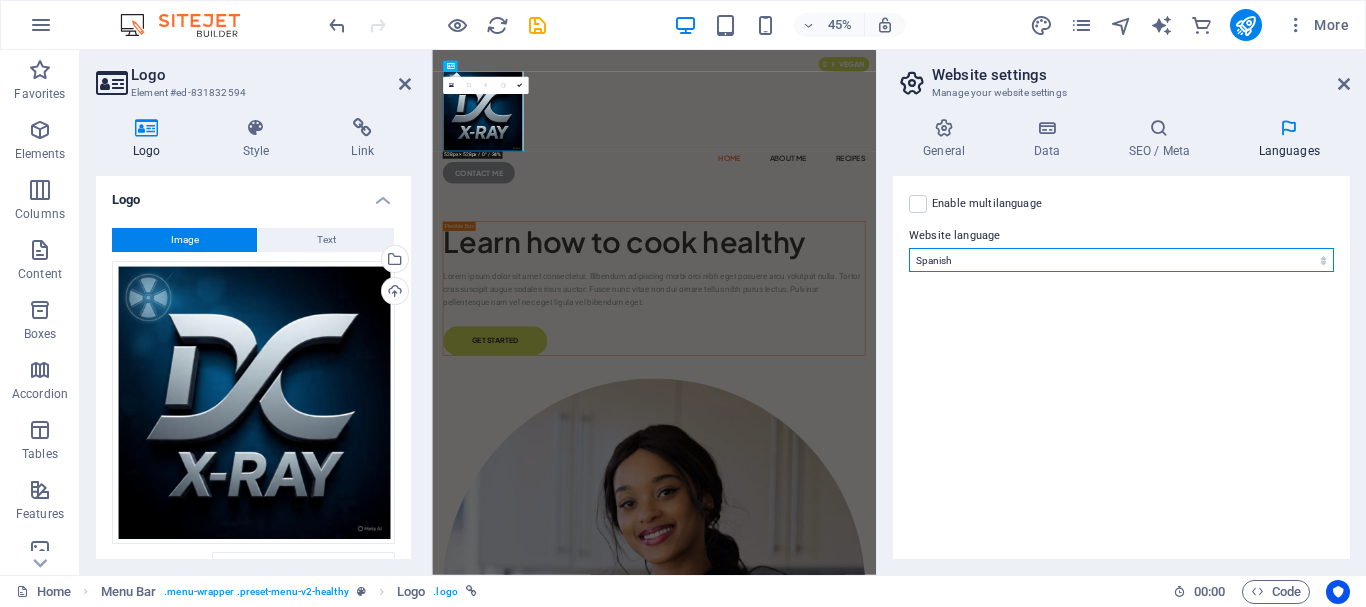 click on "Abkhazian Afar Afrikaans Akan Albanian Amharic Arabic Aragonese Armenian Assamese Avaric Avestan Aymara Azerbaijani Bambara Bashkir Basque Belarusian Bengali Bihari languages Bislama Bokmål Bosnian Breton Bulgarian Burmese Catalan Central Khmer Chamorro Chechen Chinese Church Slavic Chuvash Cornish Corsican Cree Croatian Czech Danish Dutch Dzongkha English Esperanto Estonian Ewe Faroese Farsi (Persian) Fijian Finnish French Fulah Gaelic Galician Ganda Georgian German Greek Greenlandic Guaraní Gujarati Haitian Creole Hausa Hebrew Herero Hindi Hiri Motu Hungarian Icelandic Ido Igbo Indonesian Interlingua Interlingue Inuktitut Inupiaq Irish Italian Japanese Javanese Kannada Kanuri Kashmiri Kazakh Kikuyu Kinyarwanda Komi Kongo Korean Kurdish Kwanyama Kyrgyz Lao Latin Latvian Limburgish Lingala Lithuanian Luba-Katanga Luxembourgish Macedonian Malagasy Malay Malayalam Maldivian Maltese Manx Maori Marathi Marshallese Mongolian Nauru Navajo Ndonga Nepali North Ndebele Northern Sami Norwegian Norwegian Nynorsk Nuosu" at bounding box center (1121, 260) 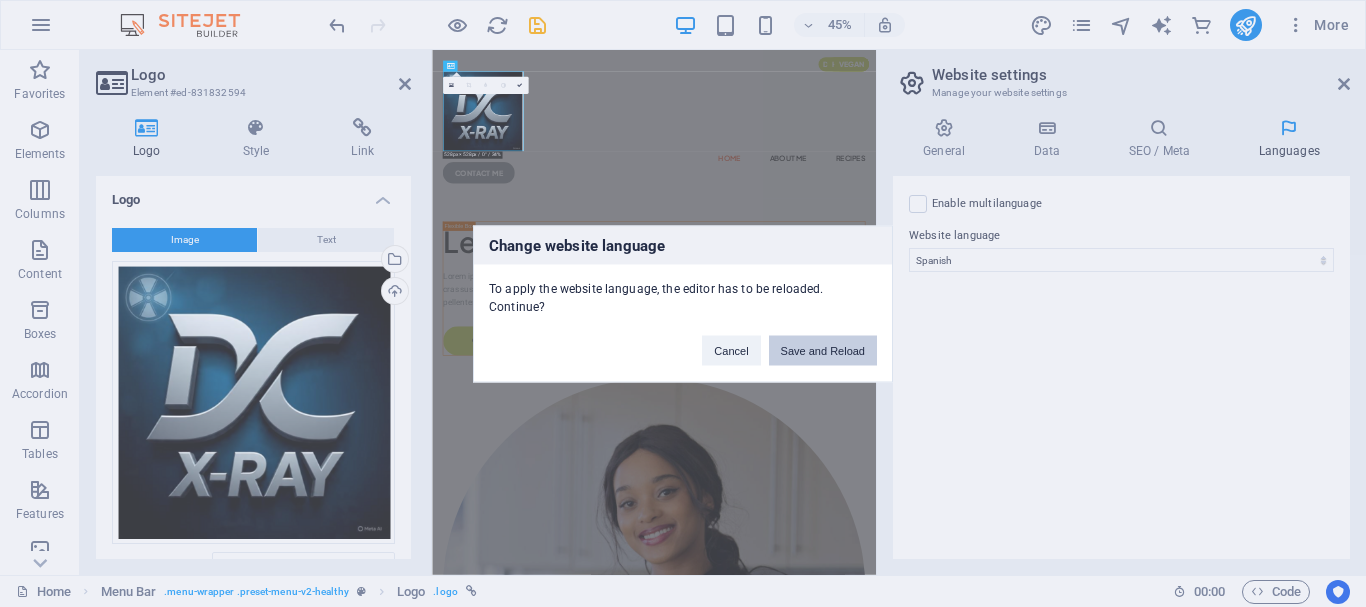 click on "Save and Reload" at bounding box center [823, 350] 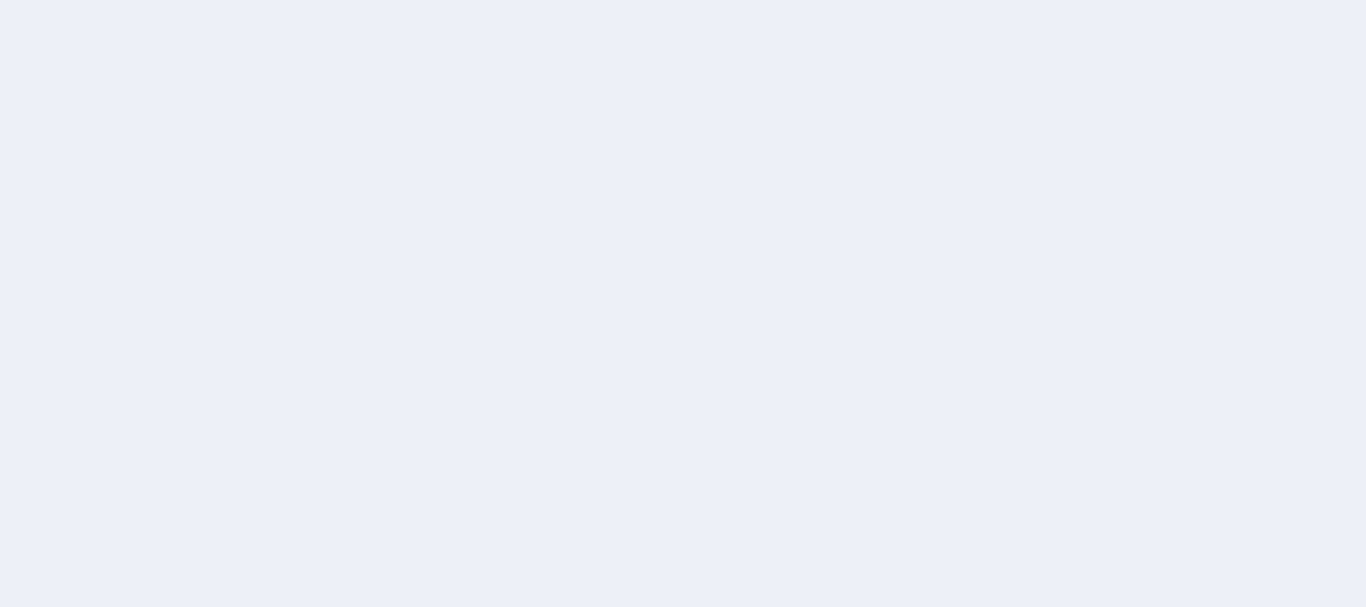 scroll, scrollTop: 0, scrollLeft: 0, axis: both 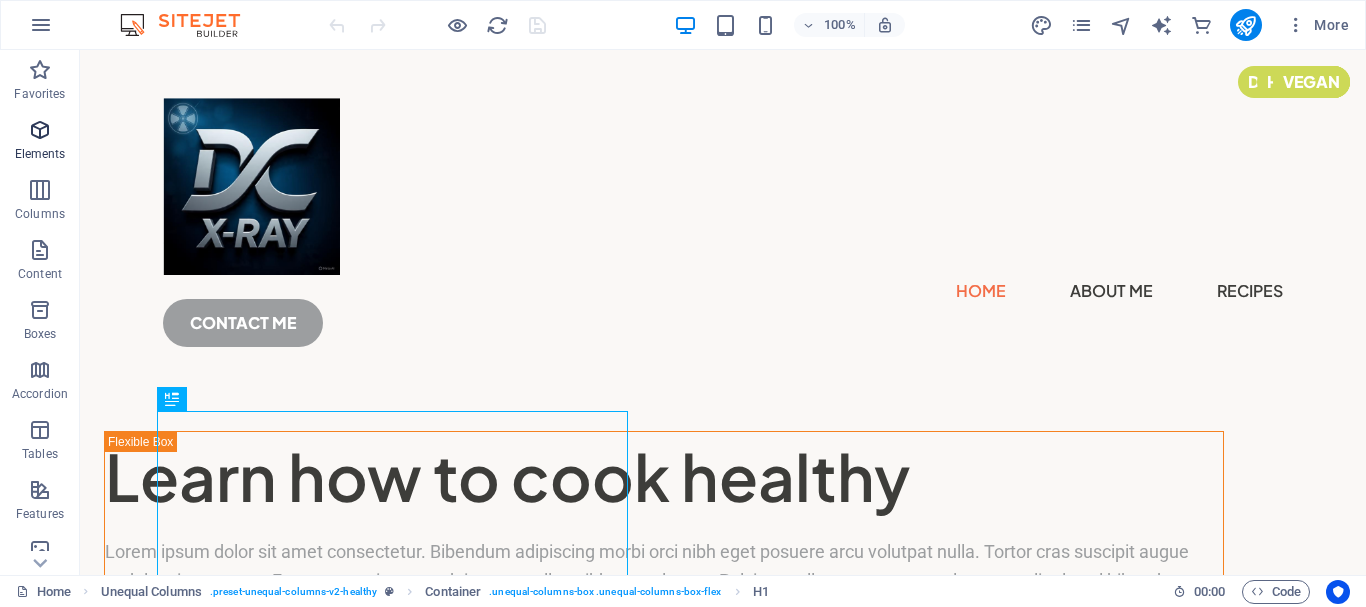 click on "Elements" at bounding box center (40, 154) 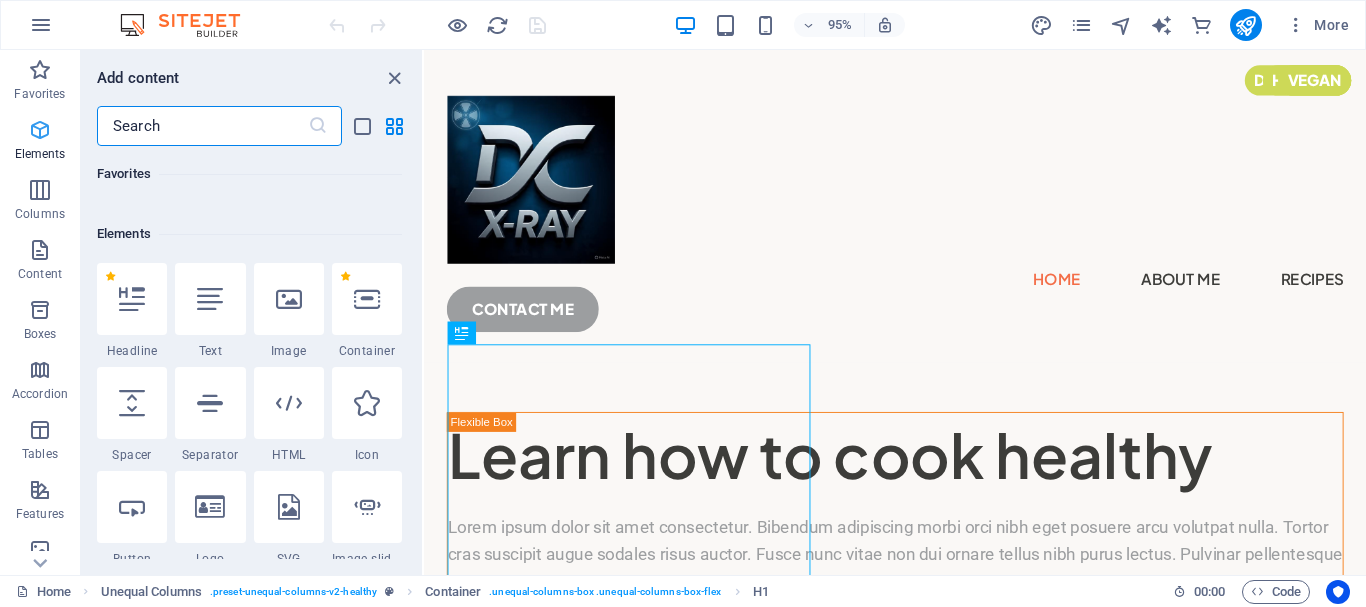 scroll, scrollTop: 213, scrollLeft: 0, axis: vertical 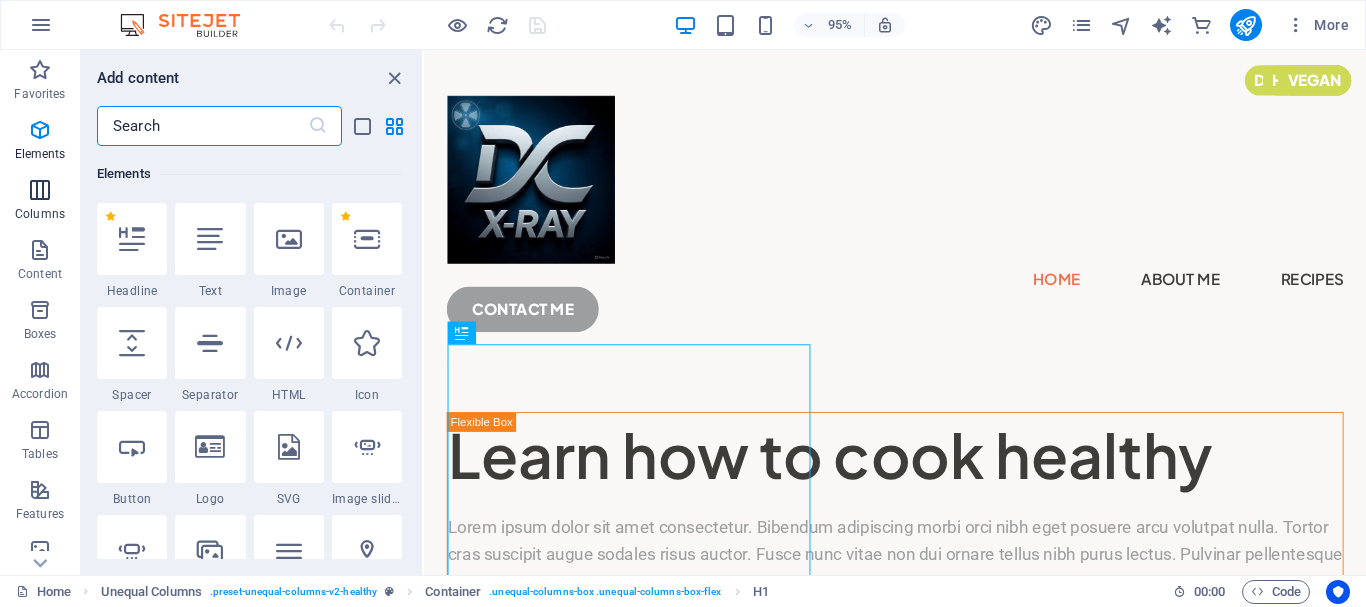 click on "Columns" at bounding box center (40, 202) 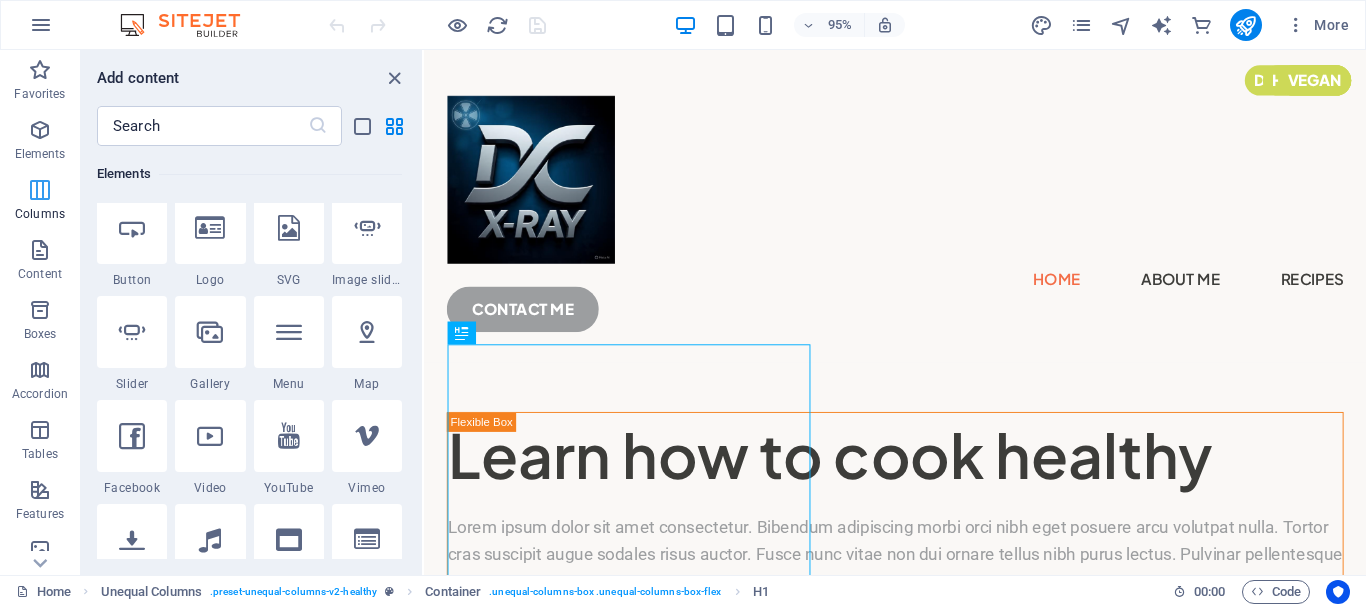 scroll, scrollTop: 990, scrollLeft: 0, axis: vertical 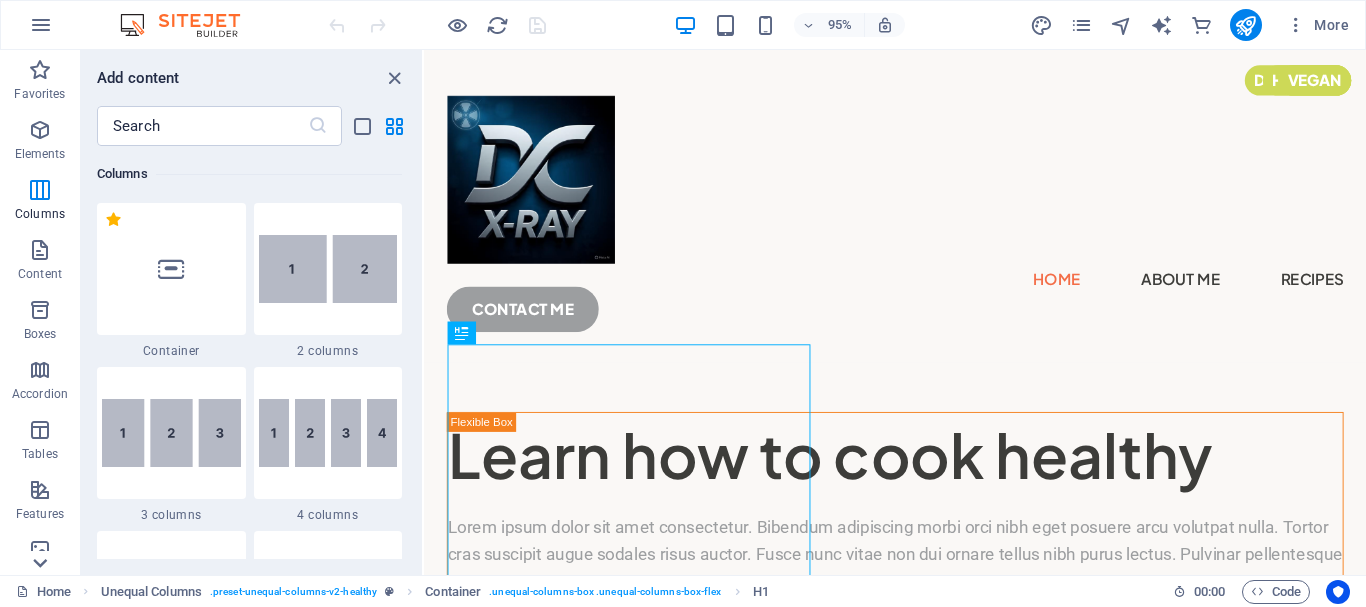 click 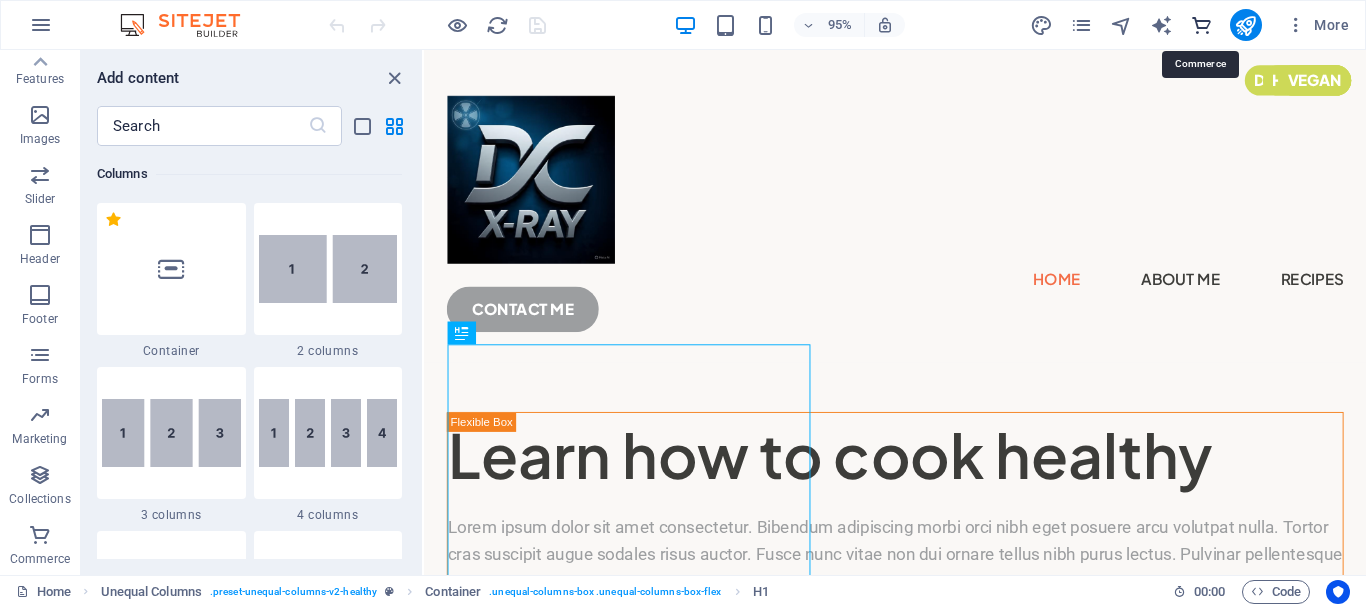 click at bounding box center (1201, 25) 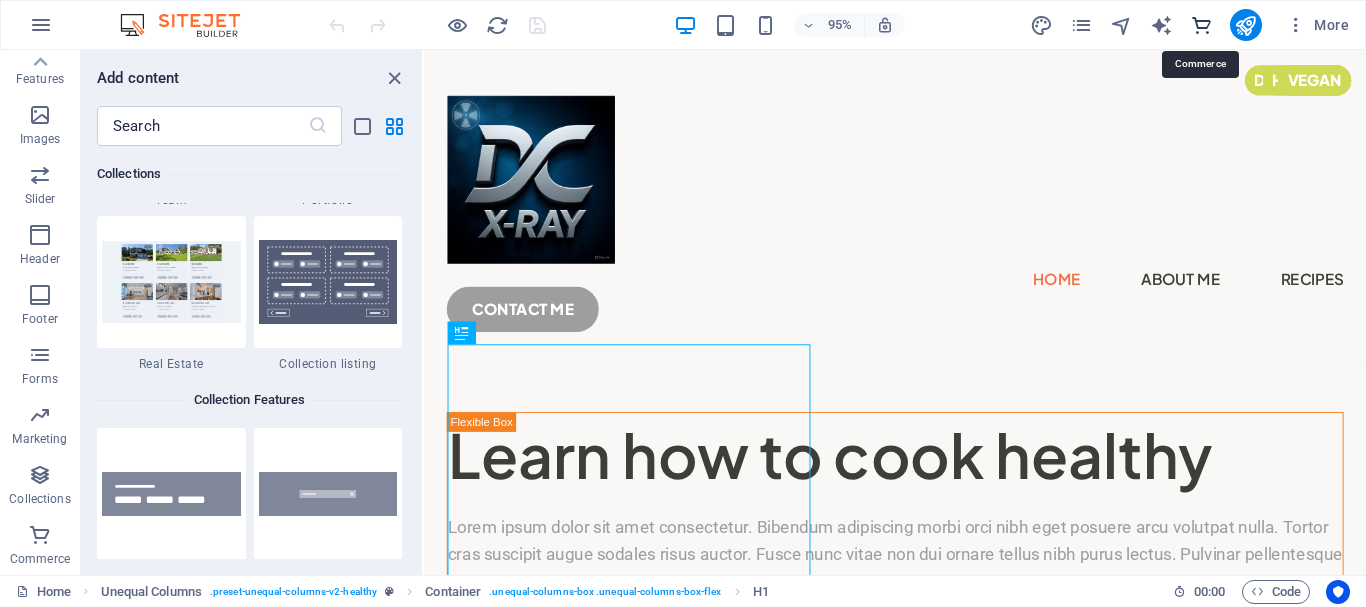 scroll, scrollTop: 19271, scrollLeft: 0, axis: vertical 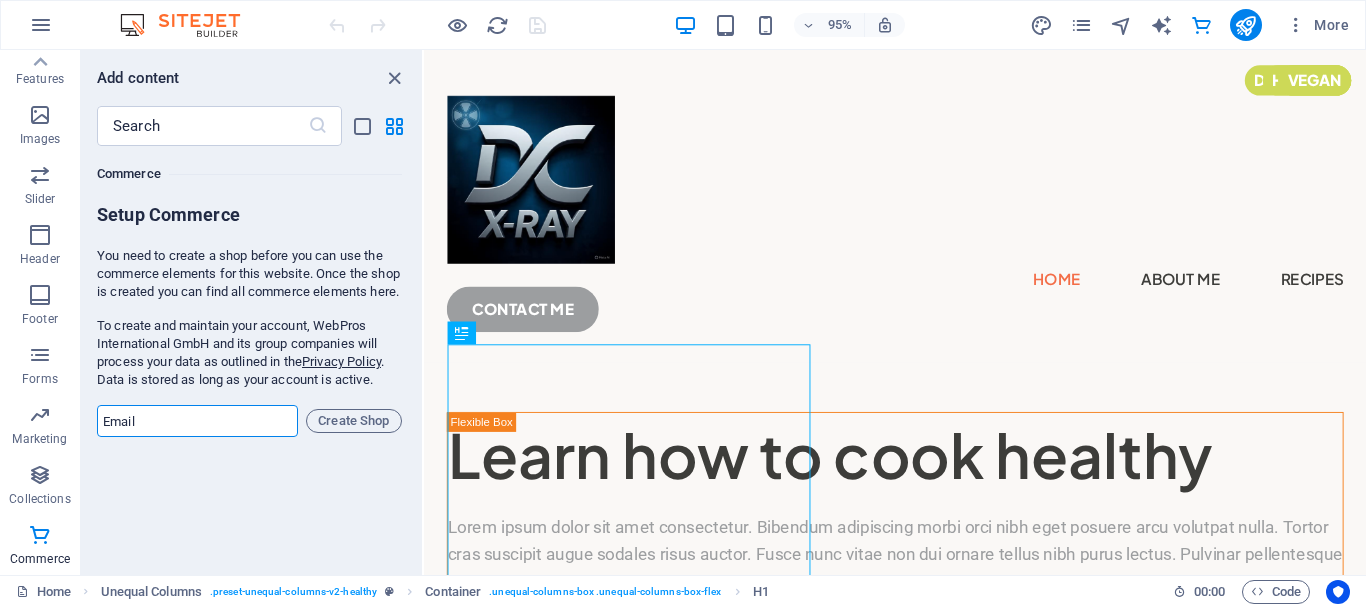 click at bounding box center (197, 421) 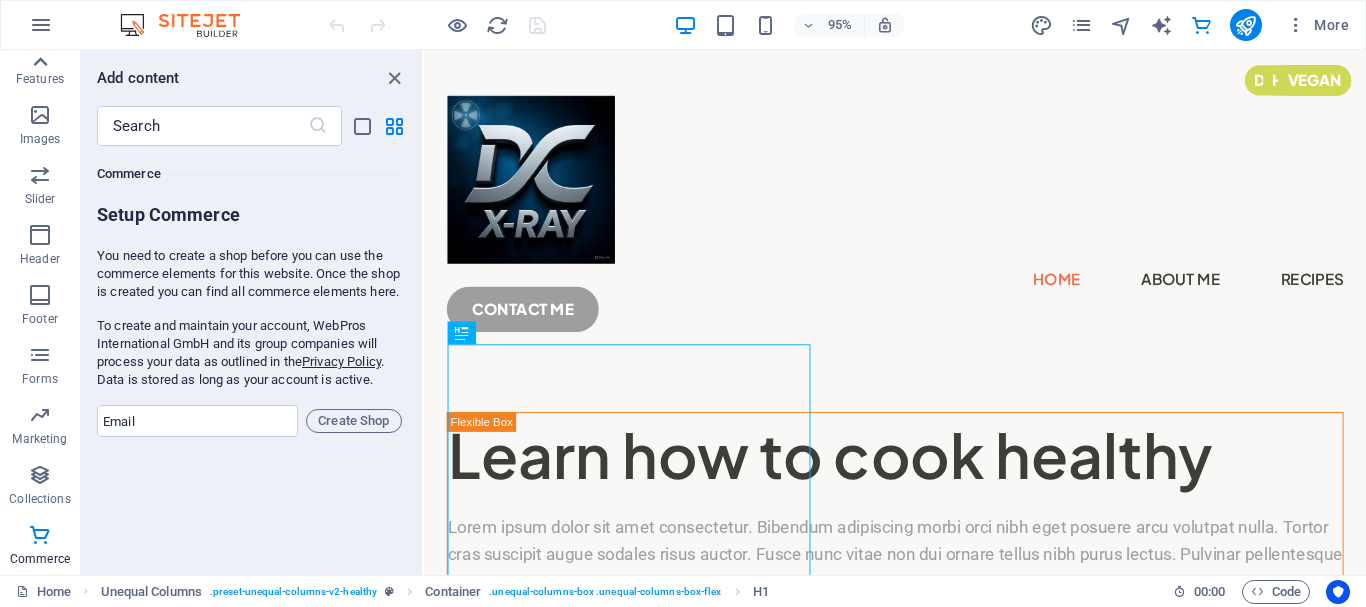 click 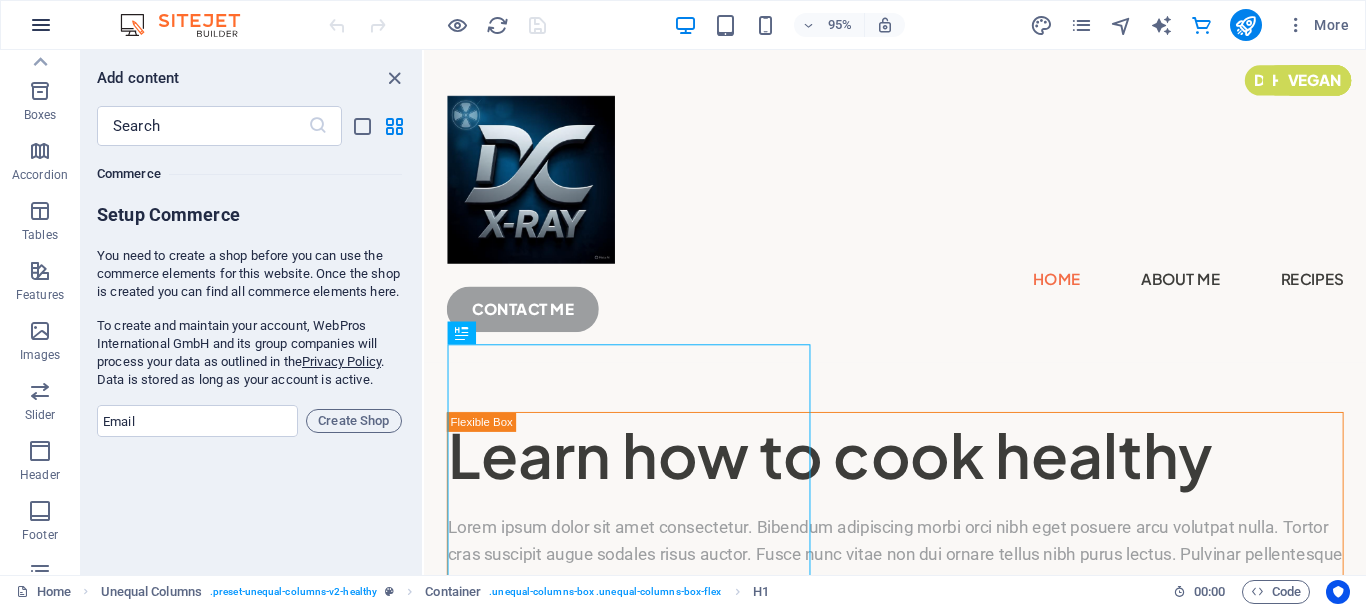 scroll, scrollTop: 0, scrollLeft: 0, axis: both 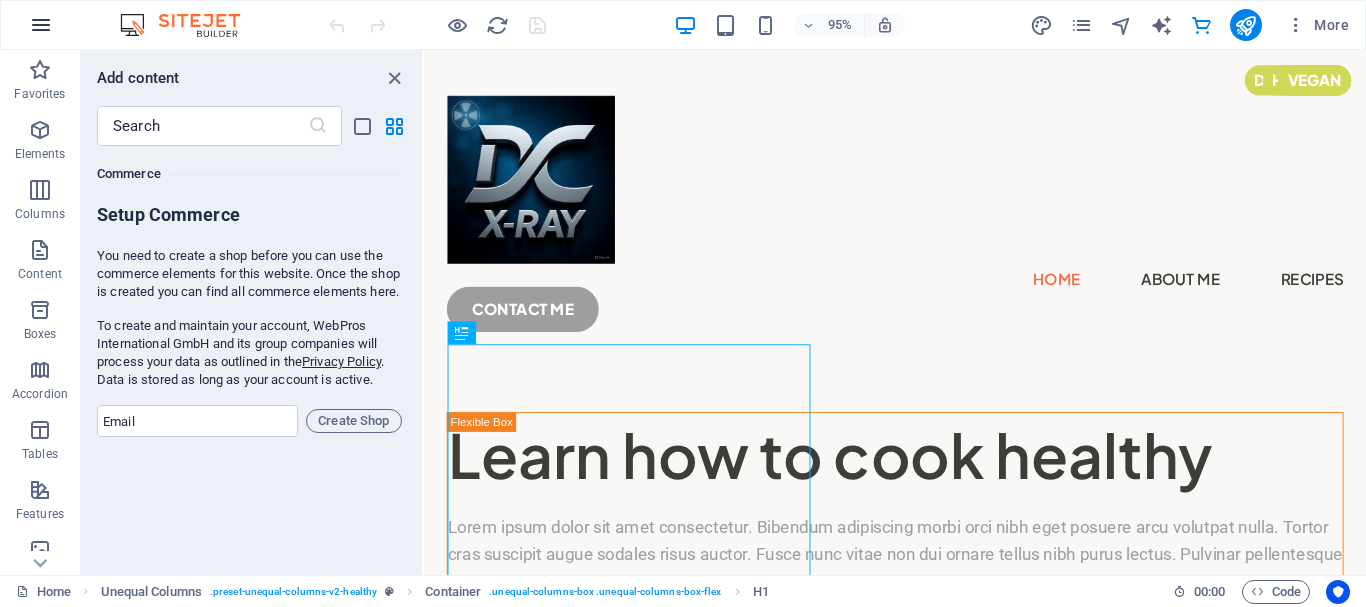 click at bounding box center [41, 25] 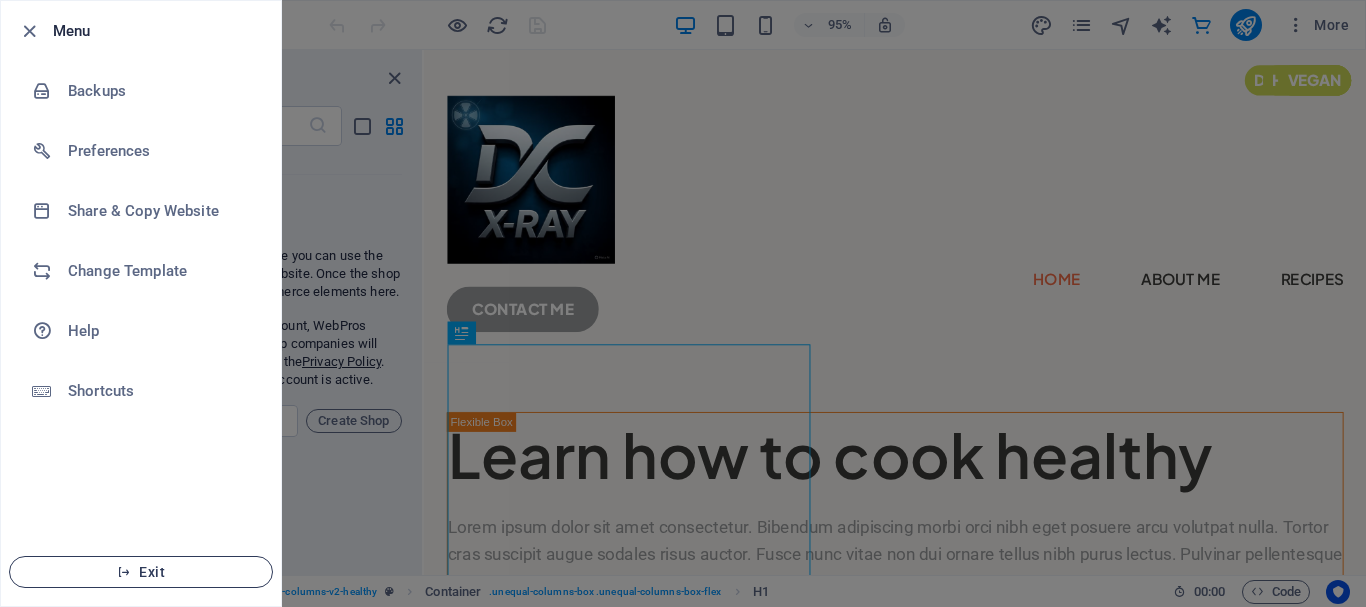 click on "Exit" at bounding box center [141, 572] 